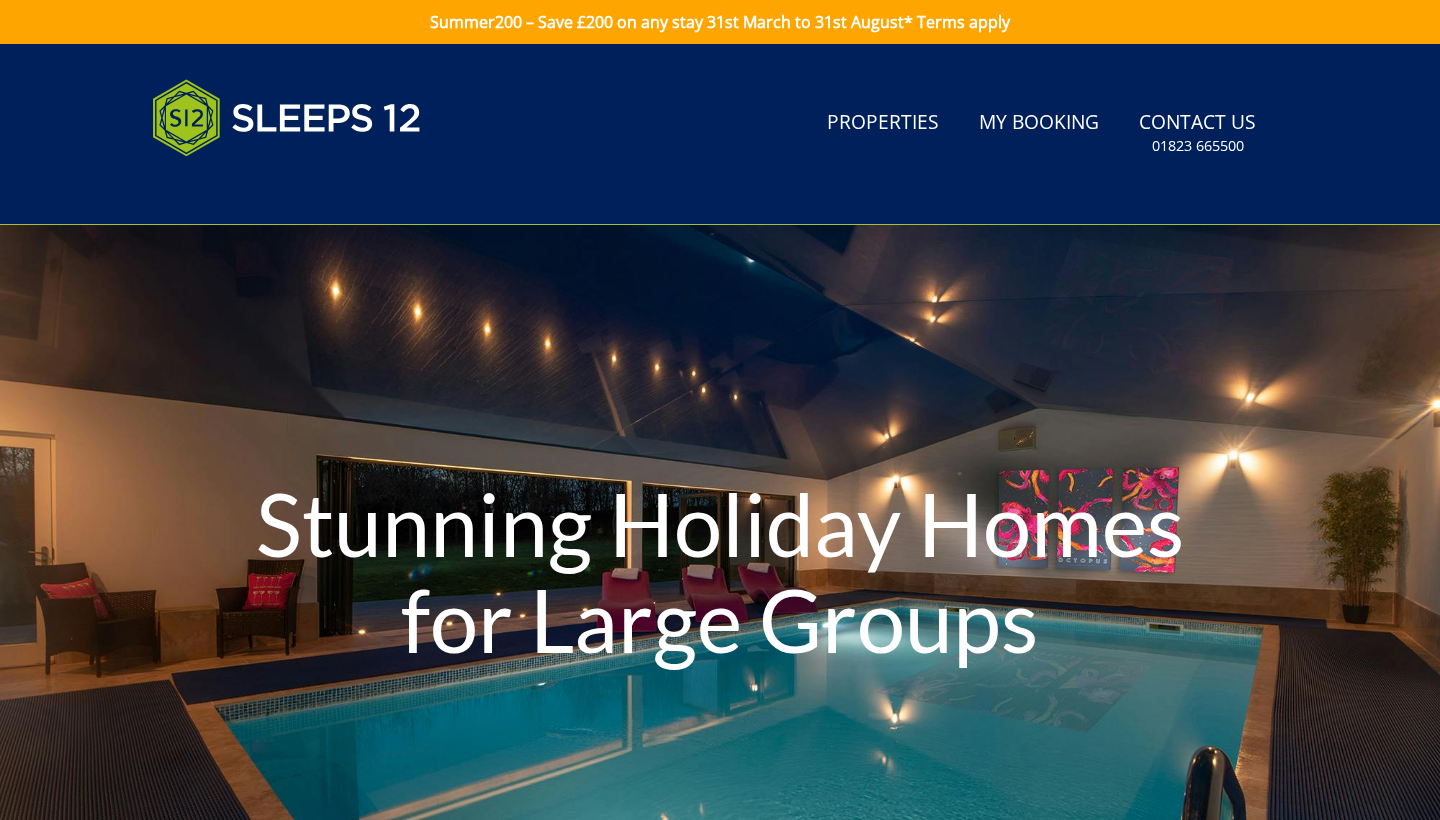 scroll, scrollTop: 0, scrollLeft: 0, axis: both 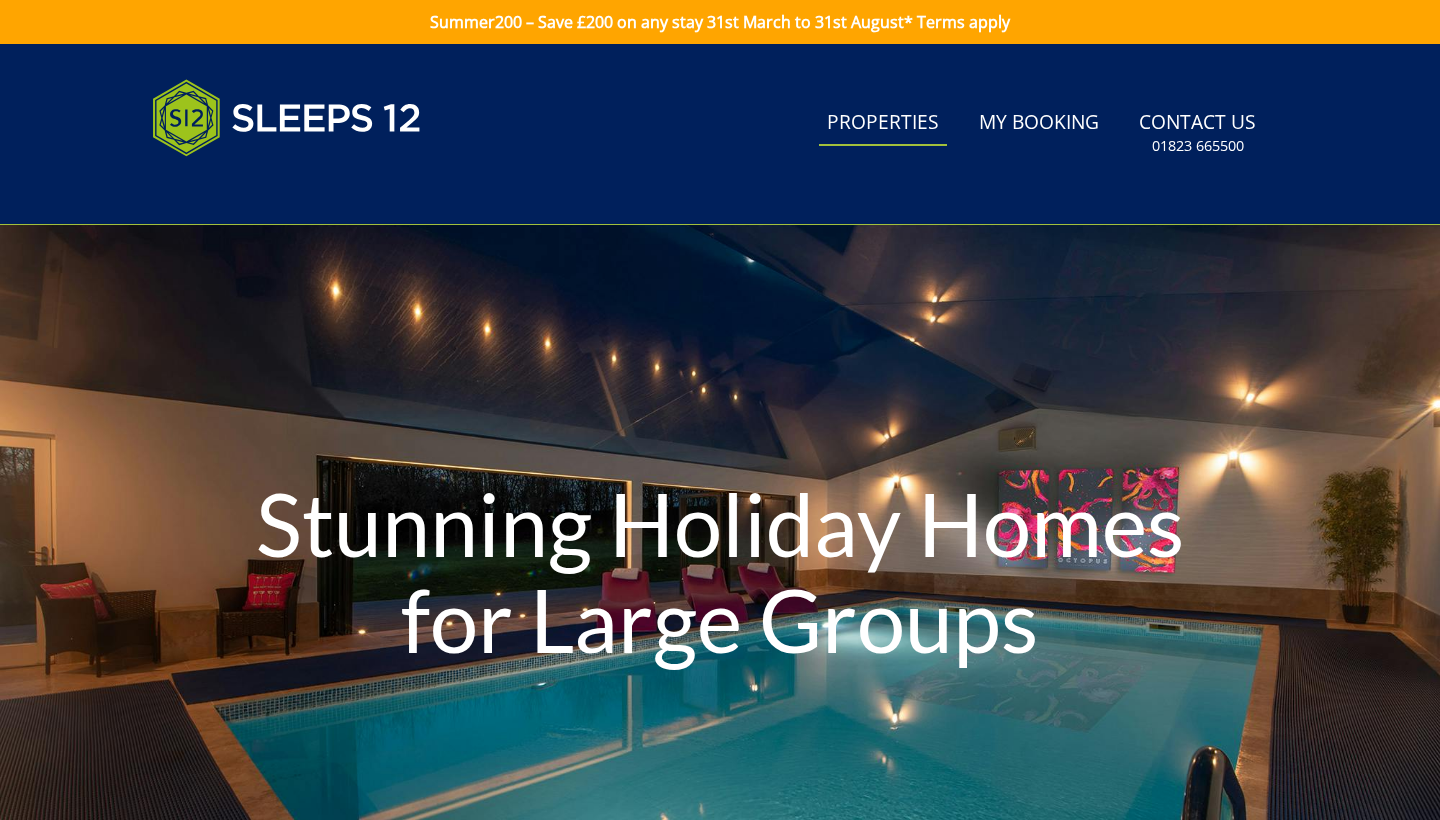 click on "Properties" at bounding box center [883, 123] 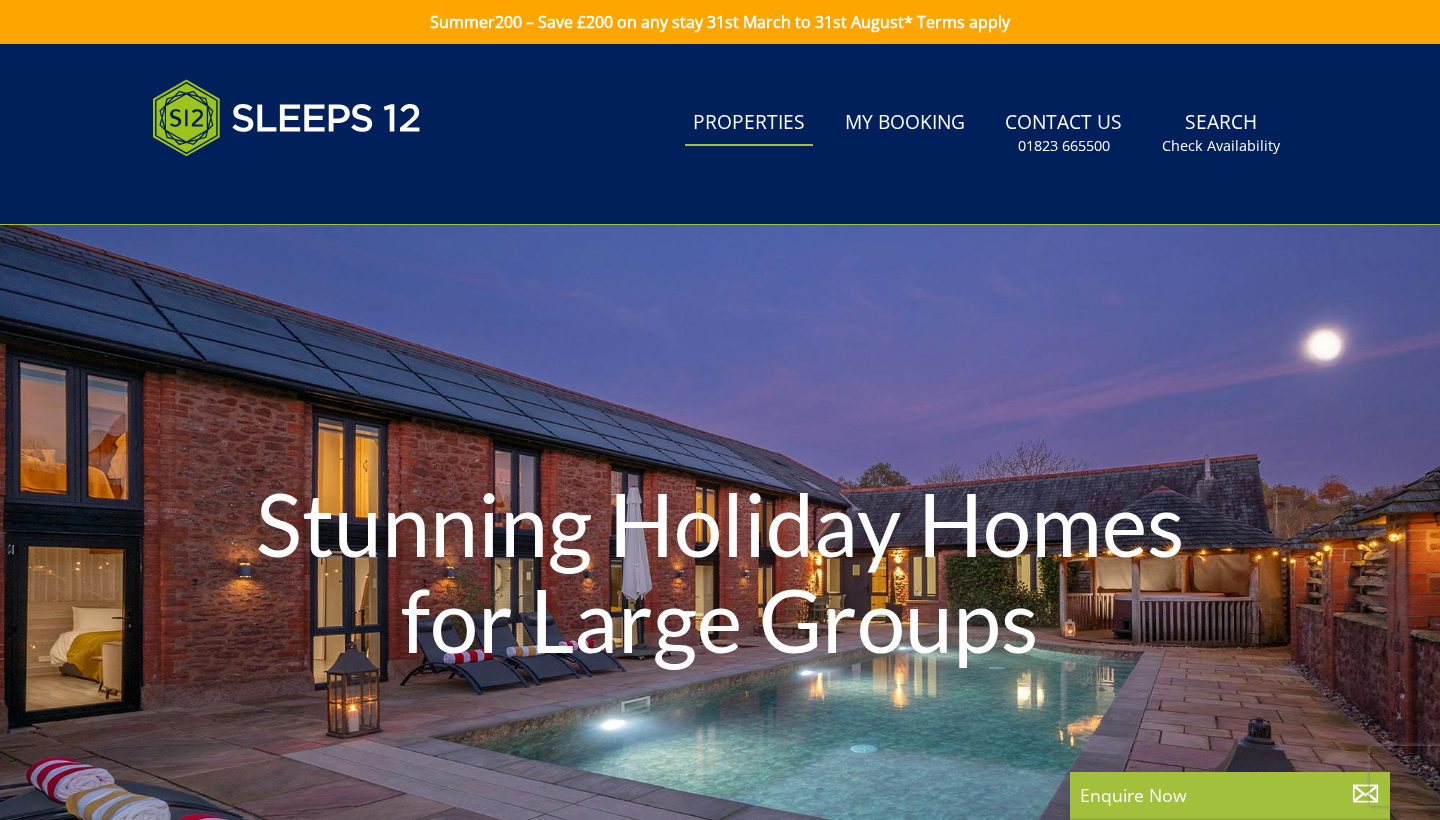 click on "Properties" at bounding box center [749, 123] 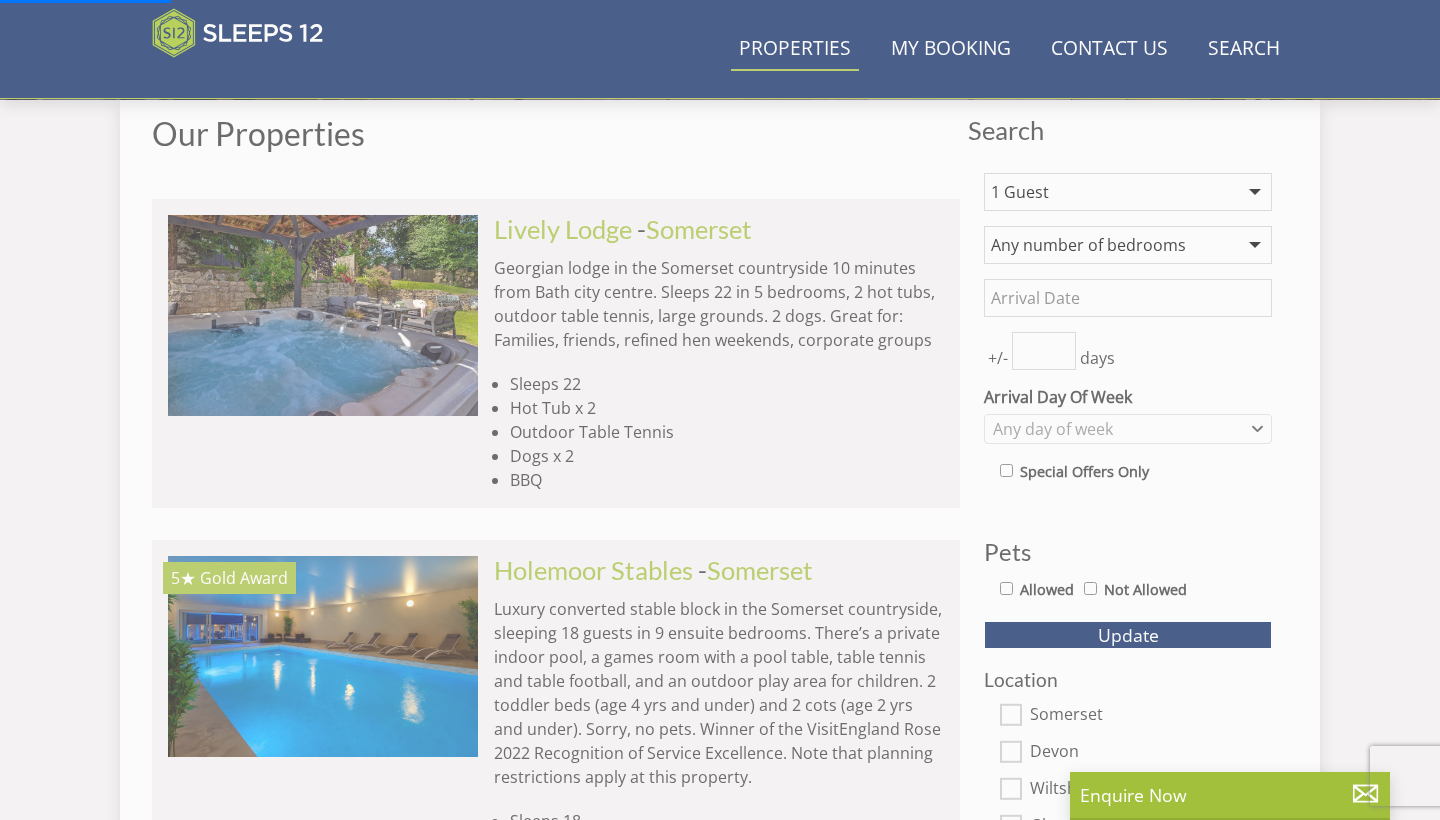 scroll, scrollTop: 768, scrollLeft: 0, axis: vertical 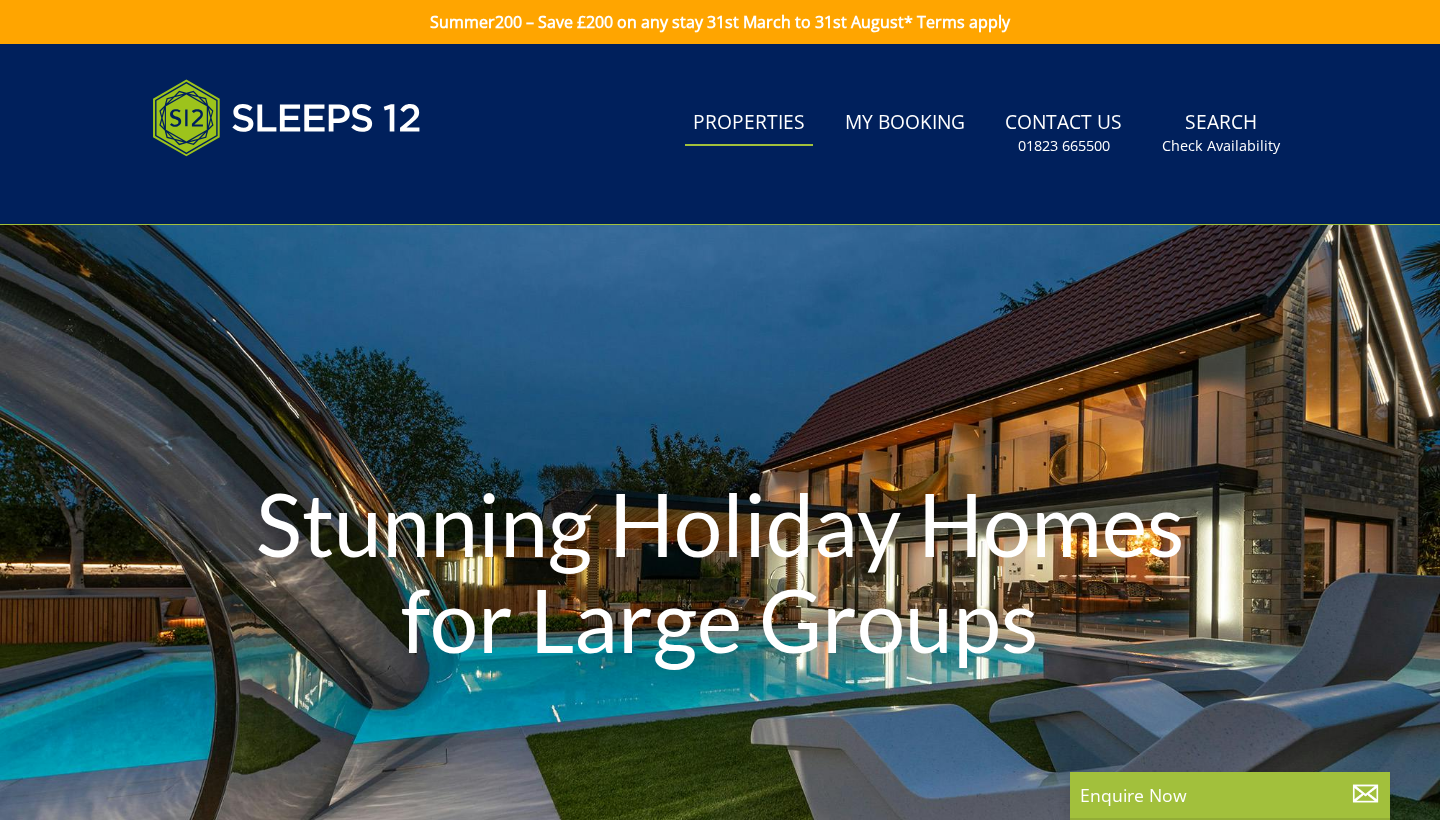 drag, startPoint x: 1107, startPoint y: 195, endPoint x: 1101, endPoint y: 176, distance: 19.924858 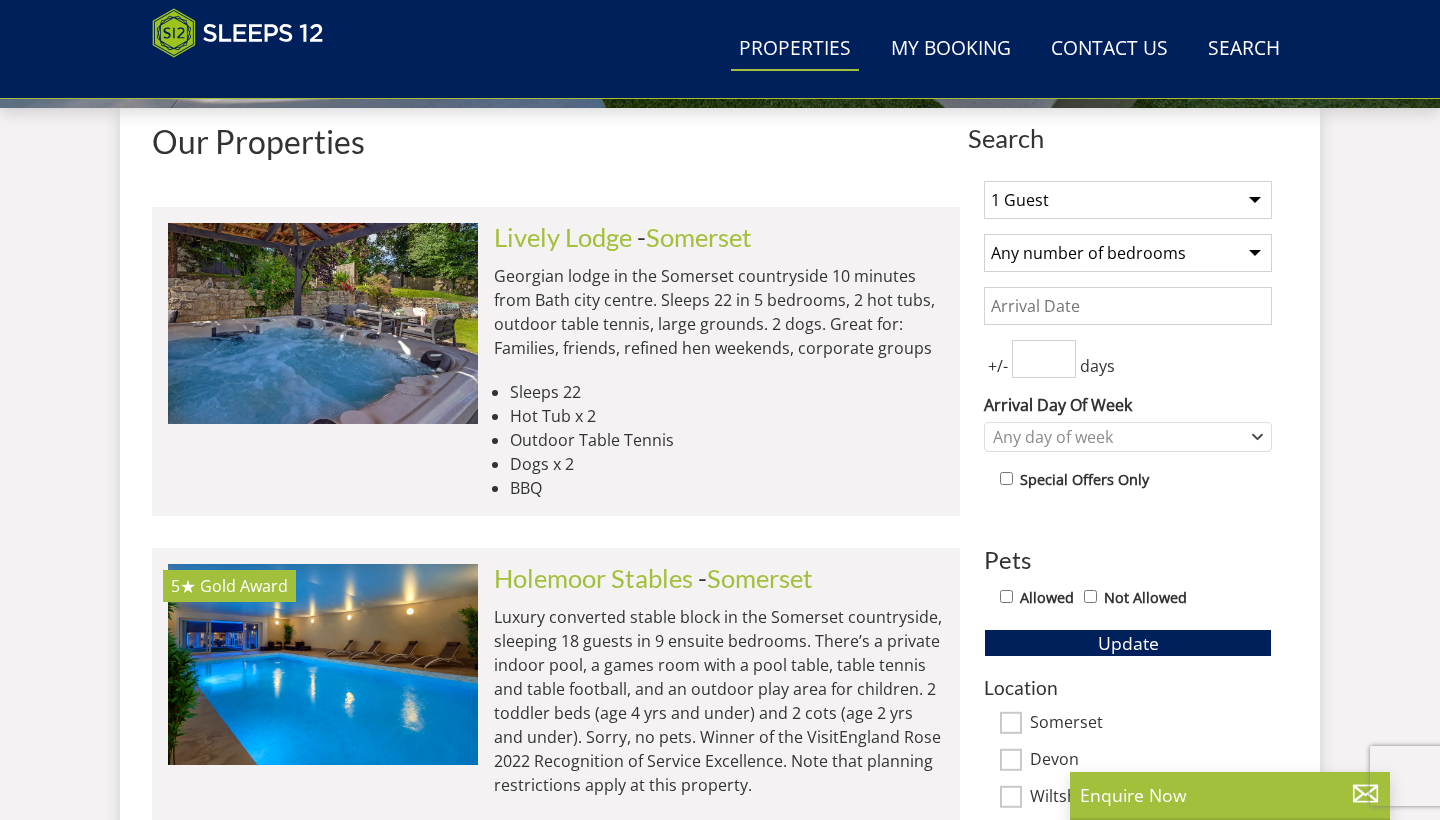 scroll, scrollTop: 731, scrollLeft: 0, axis: vertical 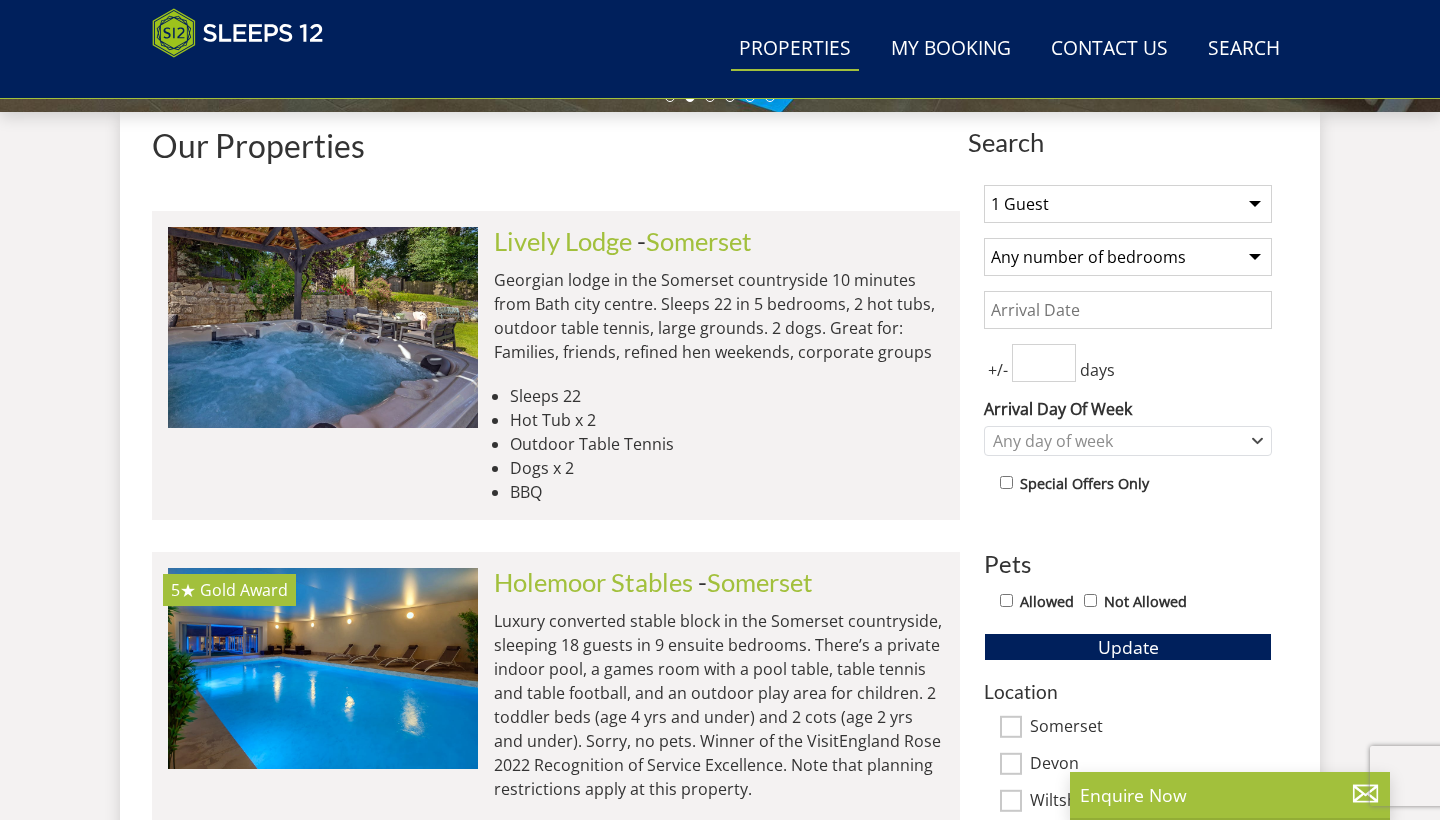 select on "5" 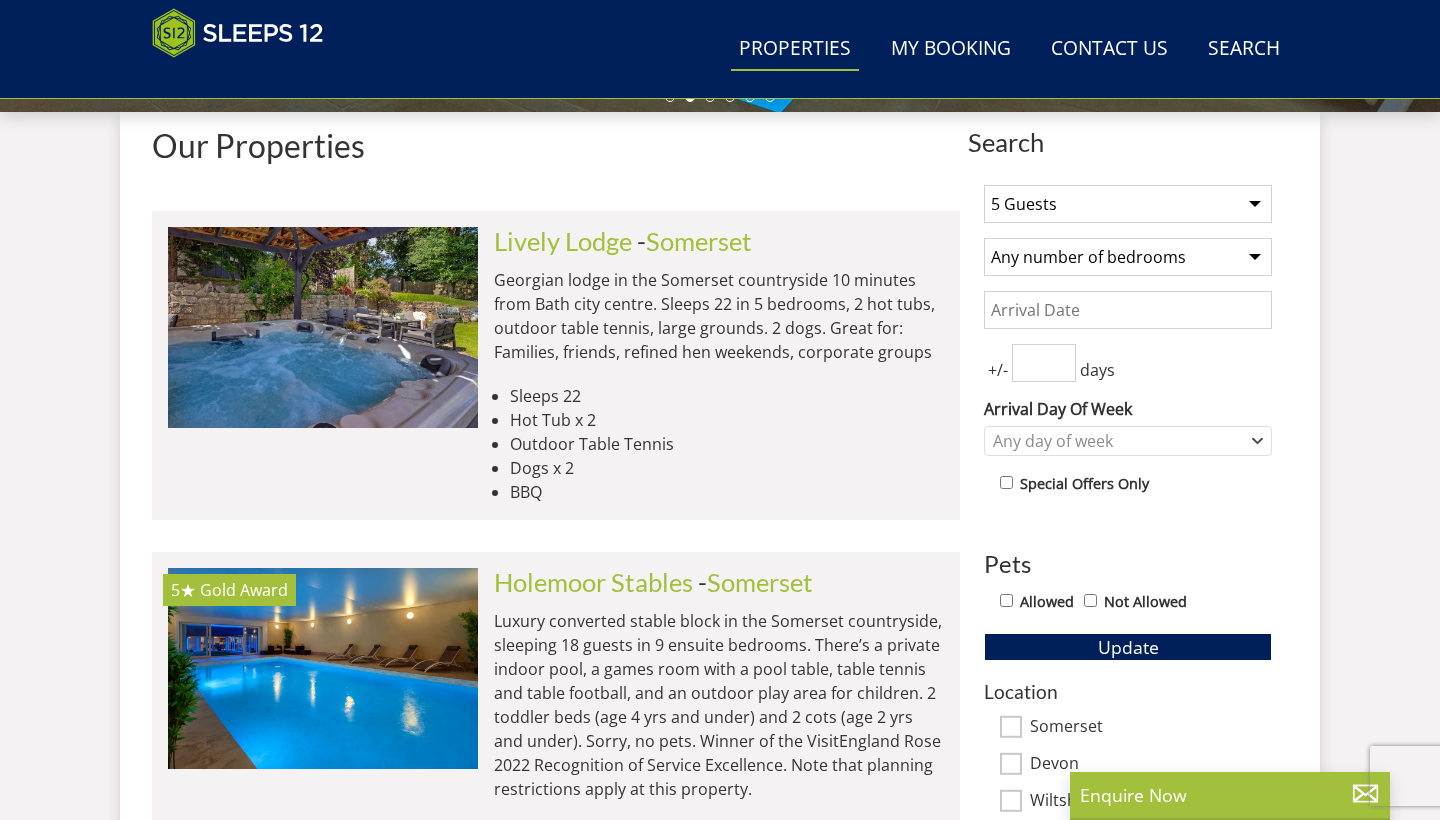 select on "3" 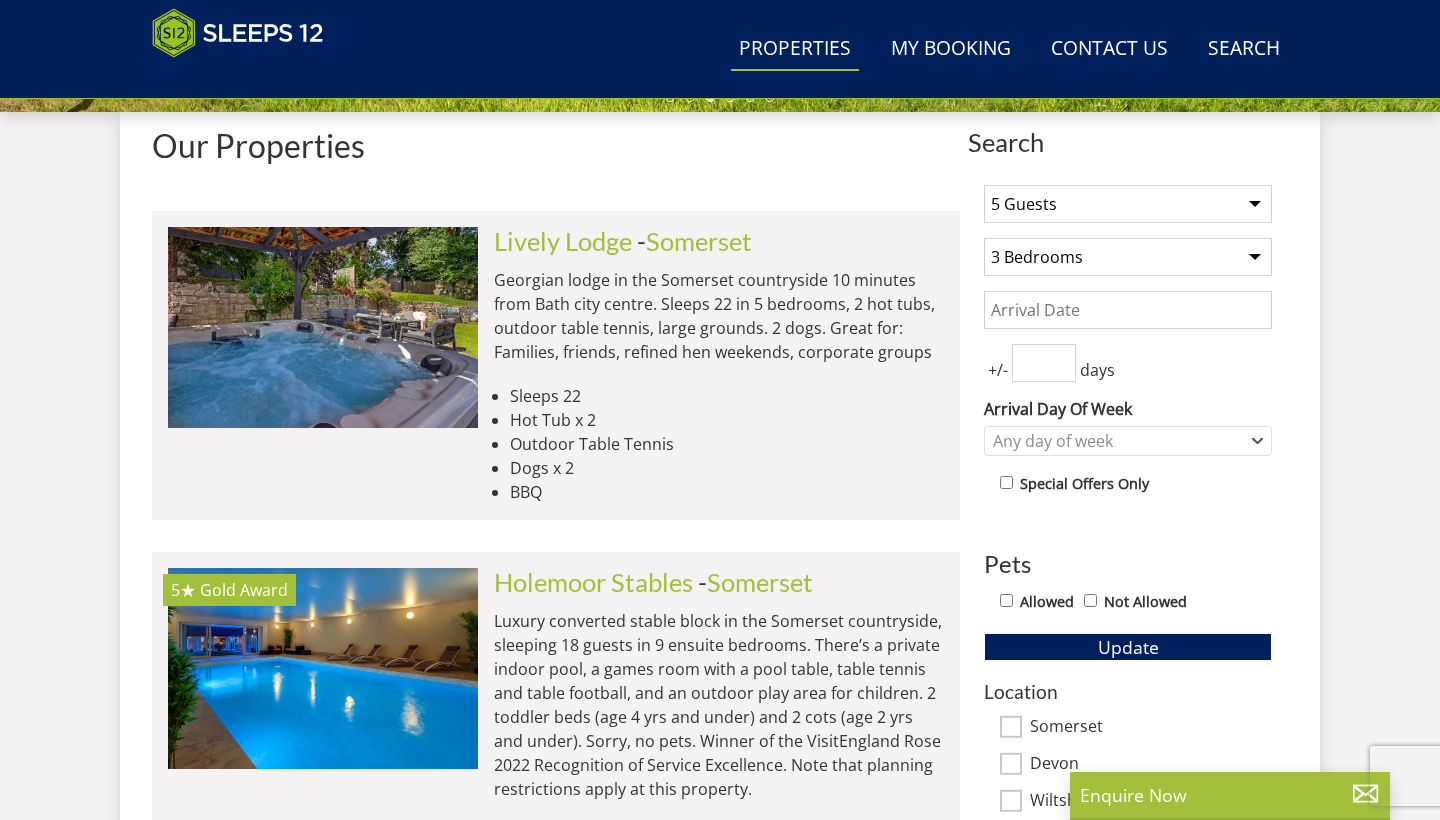 select on "8" 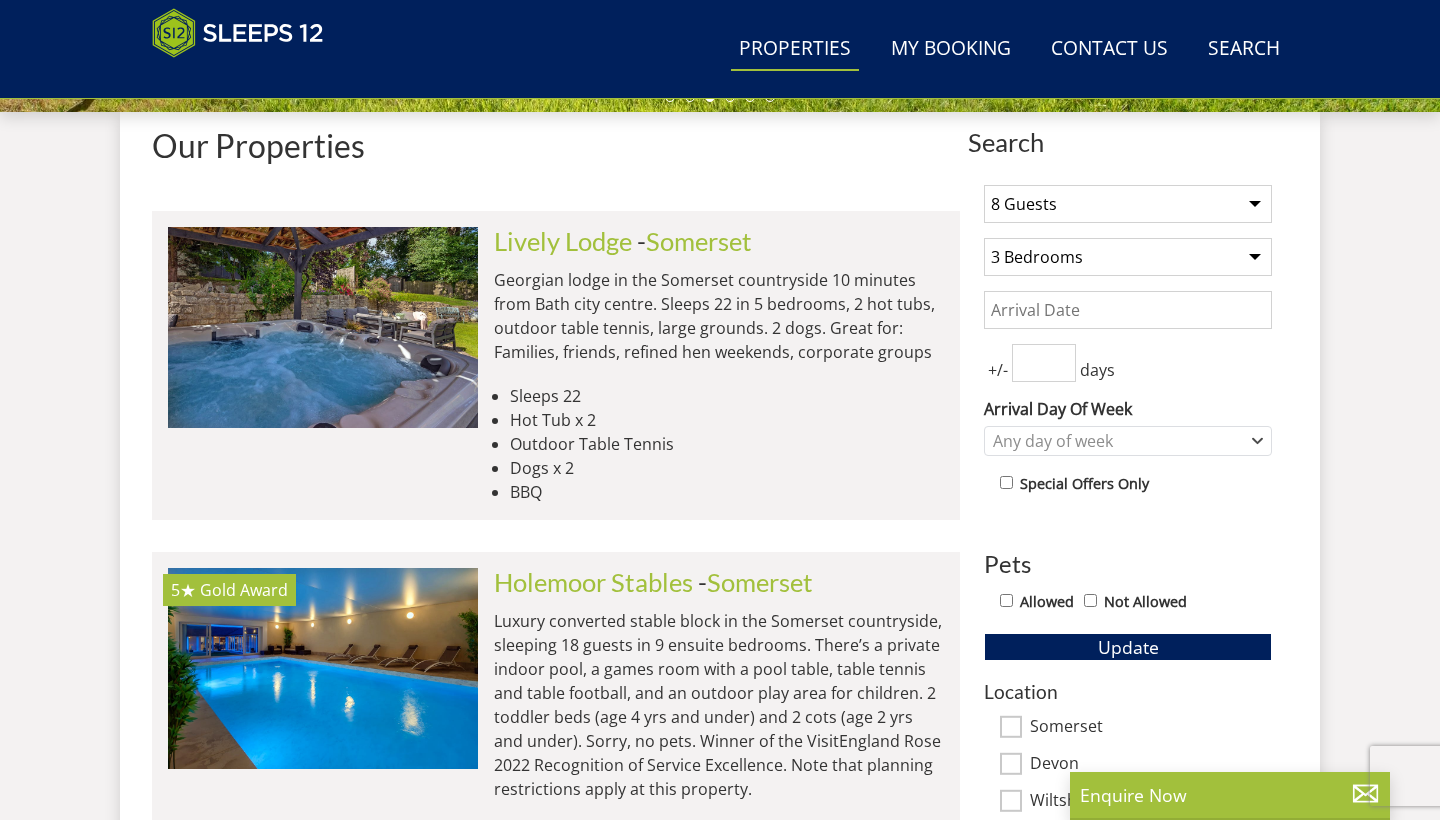 click on "Search
Menu
Properties
My Booking
Contact Us  [PHONE]
Search  Check Availability
Guests
1
2
3
4
5
6
7
8
9
10
11
12
13
14
15
16
17
18
19
20
21
22
23
24
25
26
27
28
29
30
31
32
Date
[DATE]
Search
Stunning Holiday Homes for Large Groups
Stunning Holiday Homes for Large Groups" at bounding box center [720, 3759] 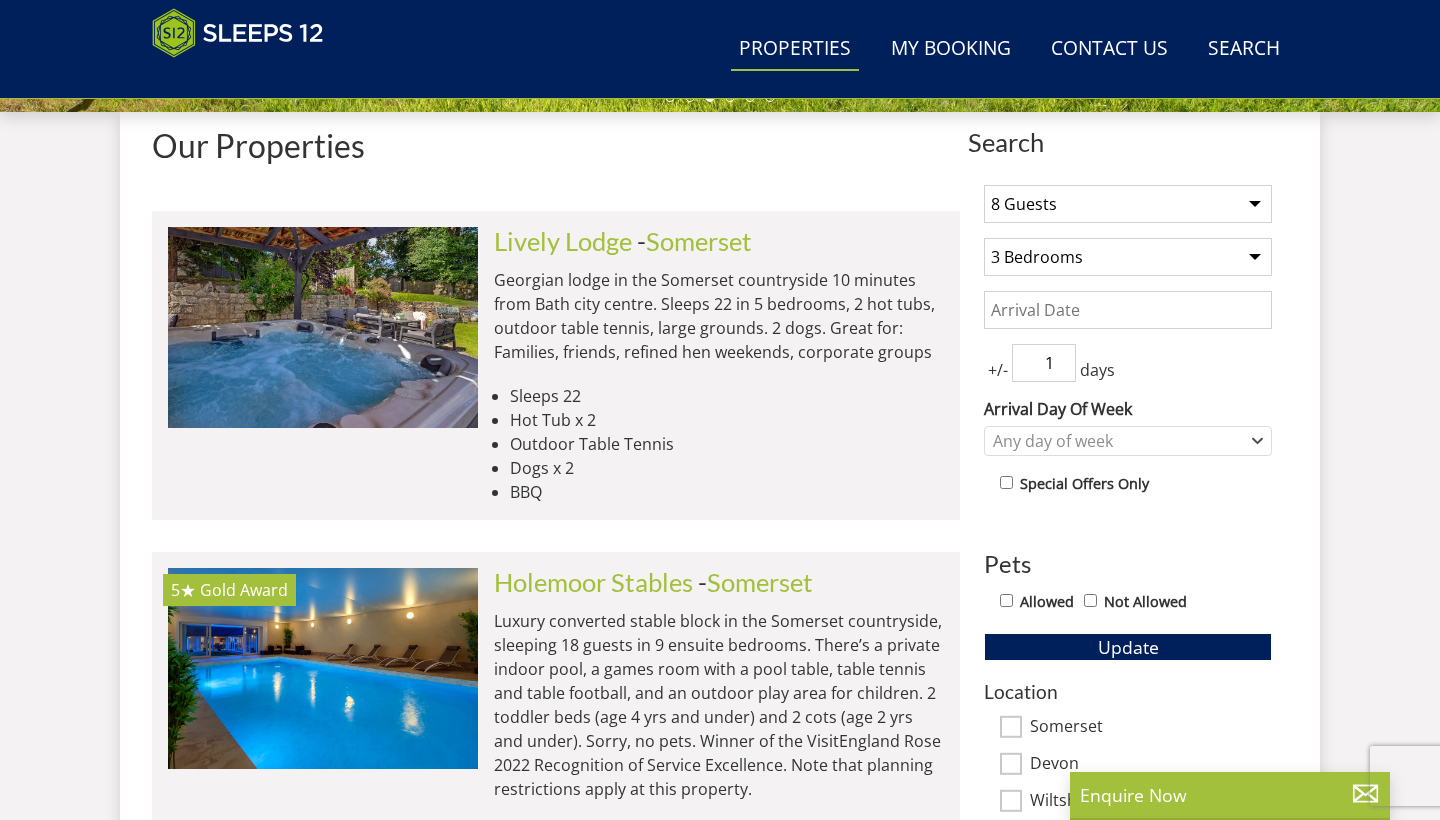 click on "1" at bounding box center (1044, 363) 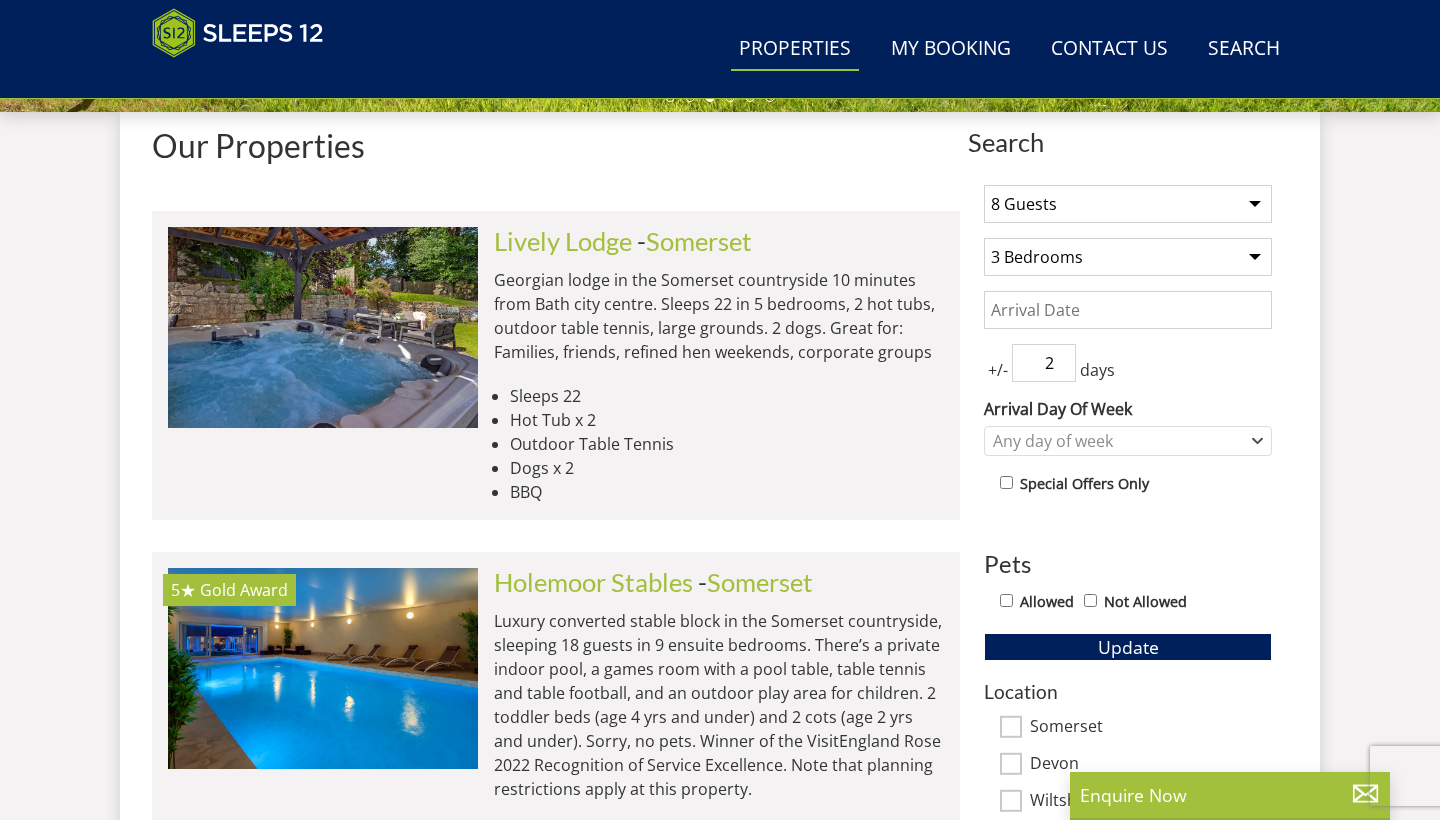 click on "2" at bounding box center [1044, 363] 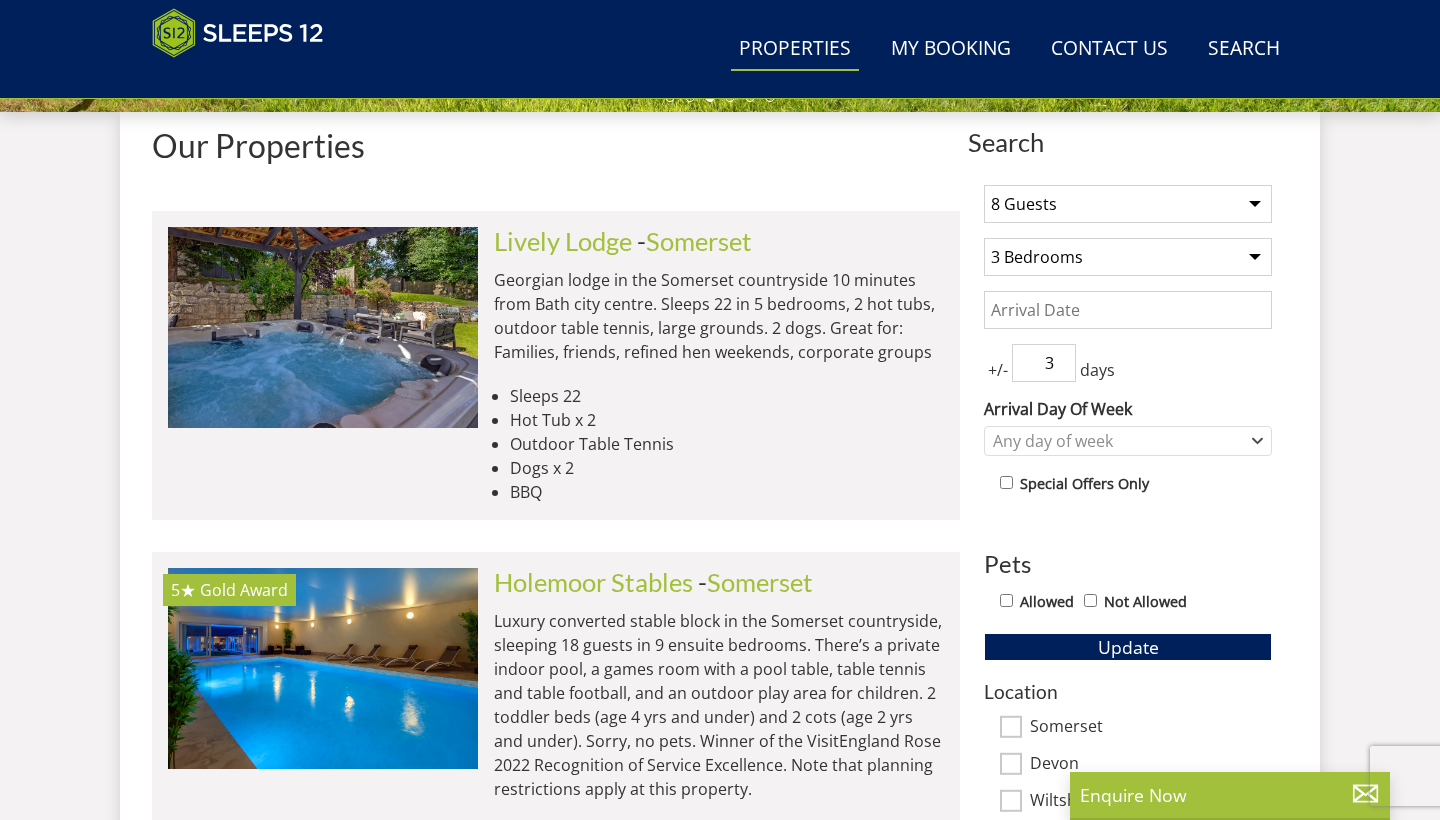 click on "3" at bounding box center (1044, 363) 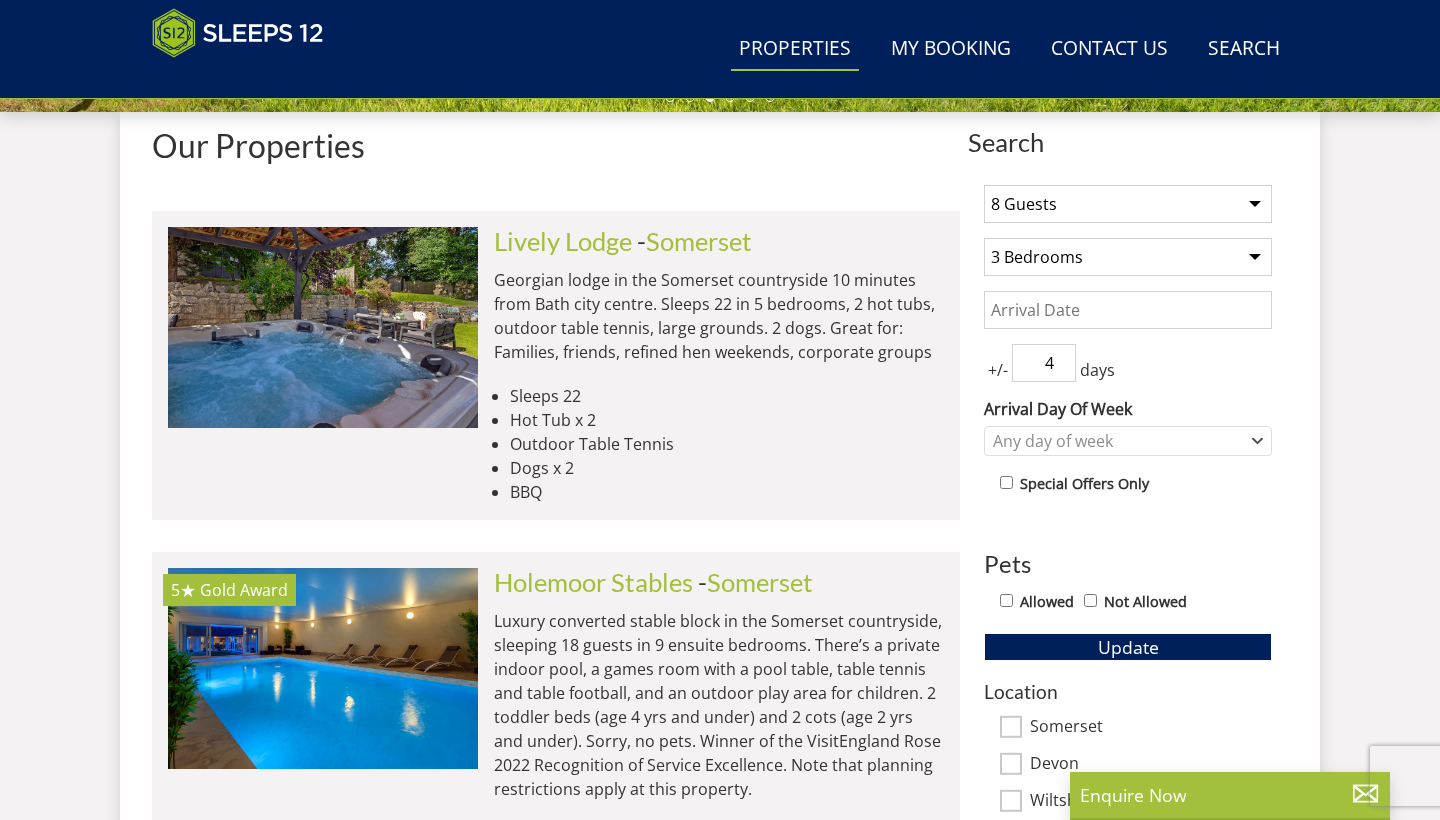 click on "4" at bounding box center [1044, 363] 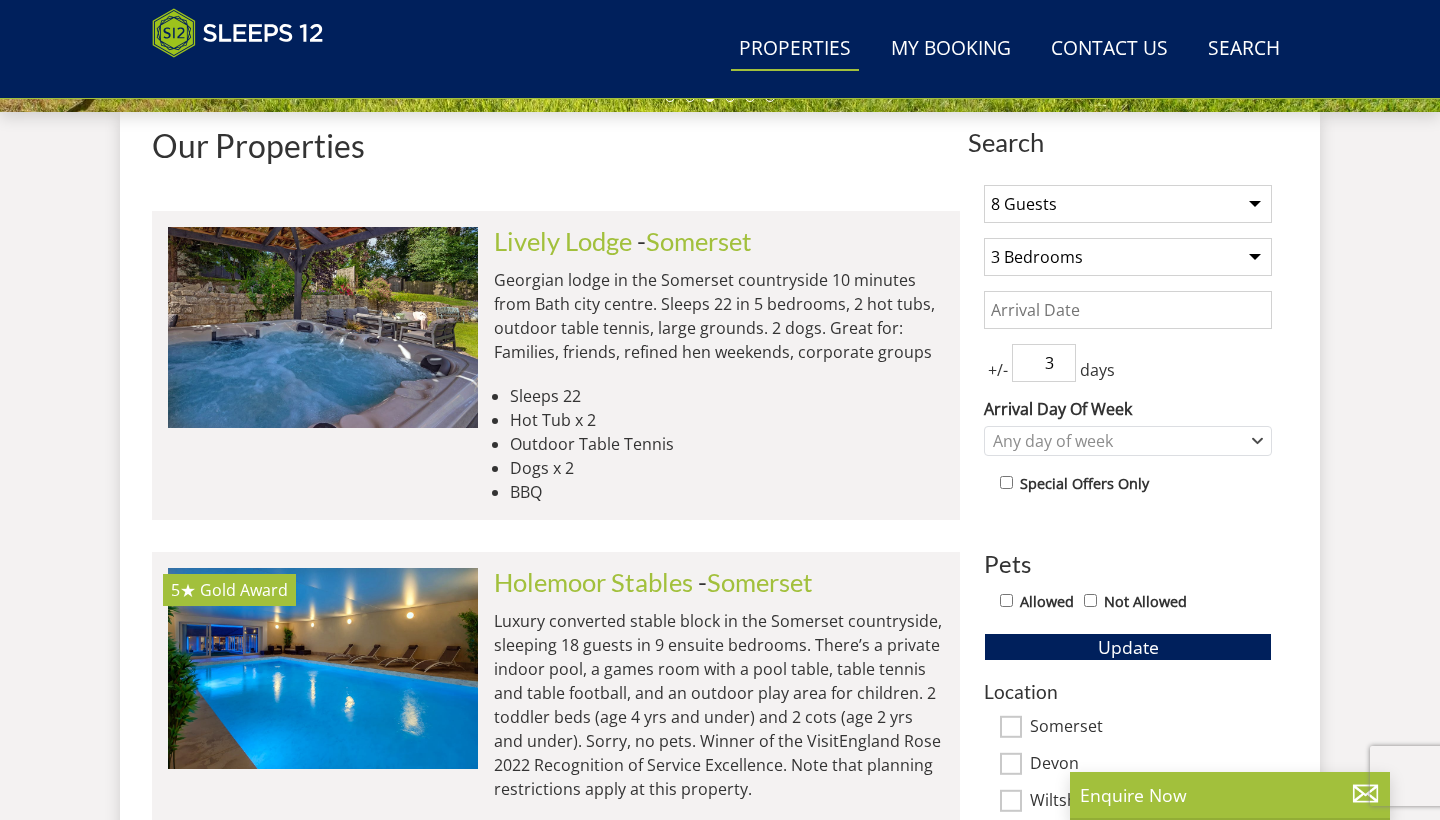 click on "3" at bounding box center (1044, 363) 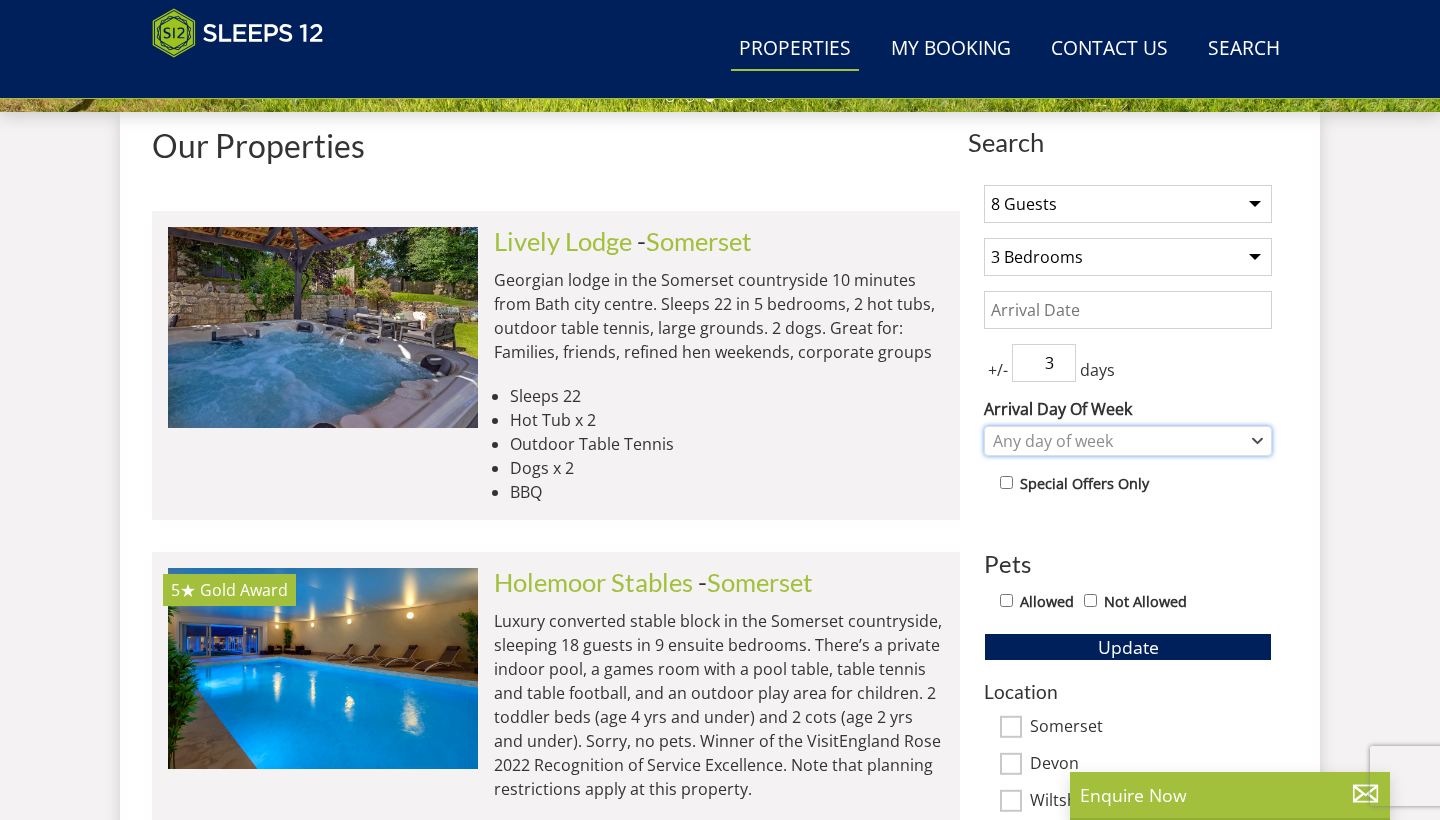 click on "Any day of week" at bounding box center (1117, 441) 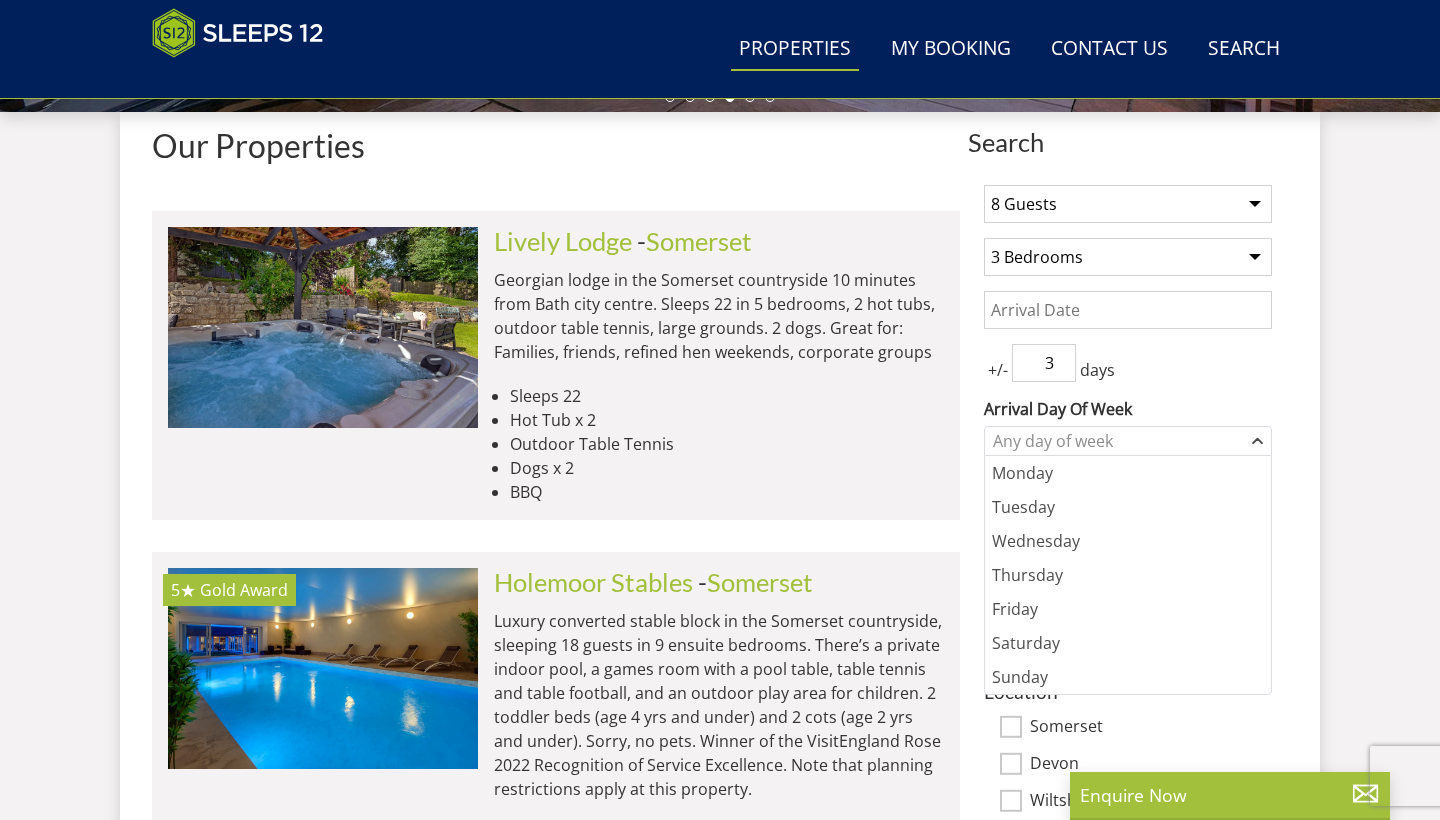 click on "+/-
3
days" at bounding box center (1128, 363) 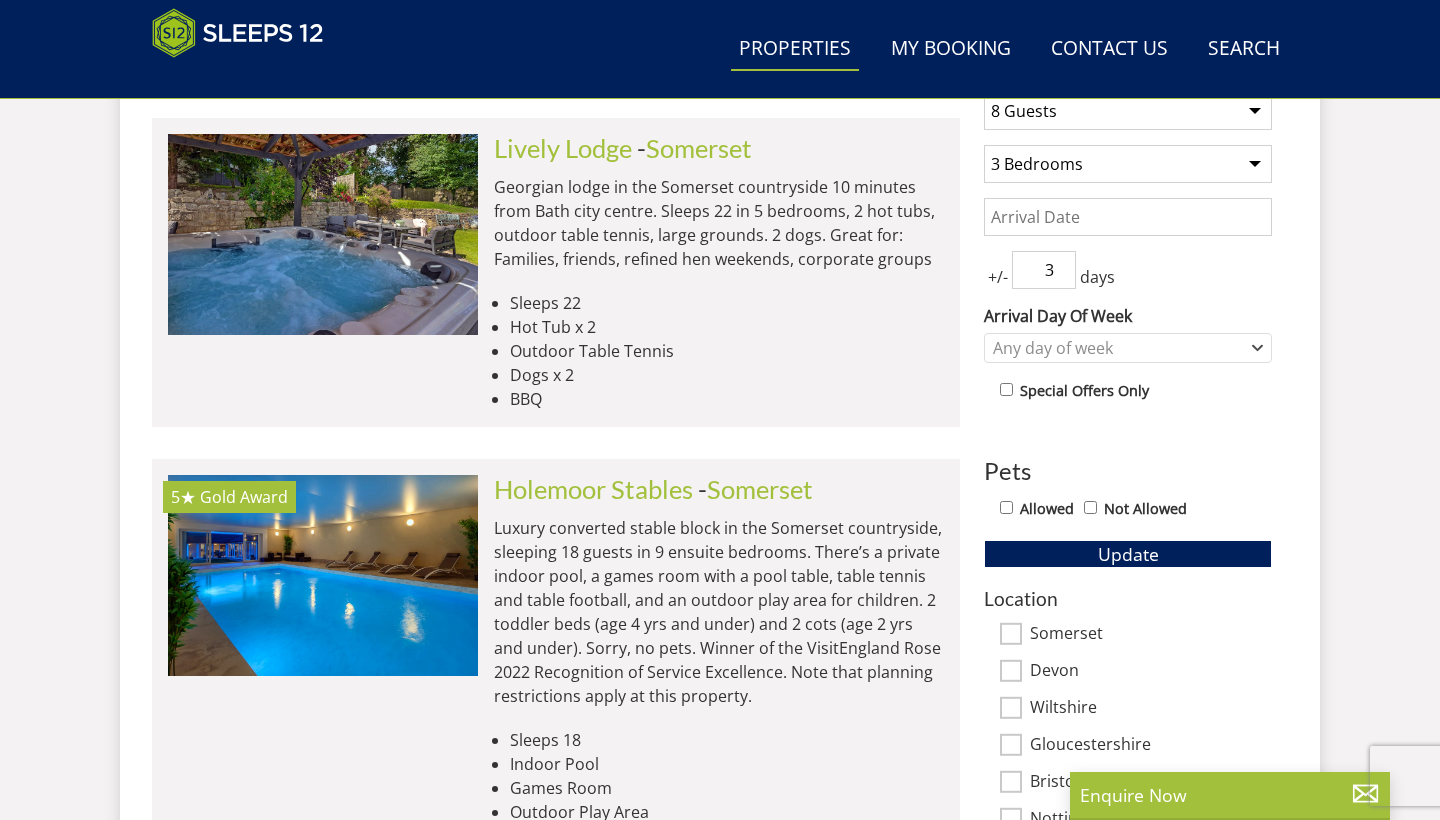 scroll, scrollTop: 825, scrollLeft: 0, axis: vertical 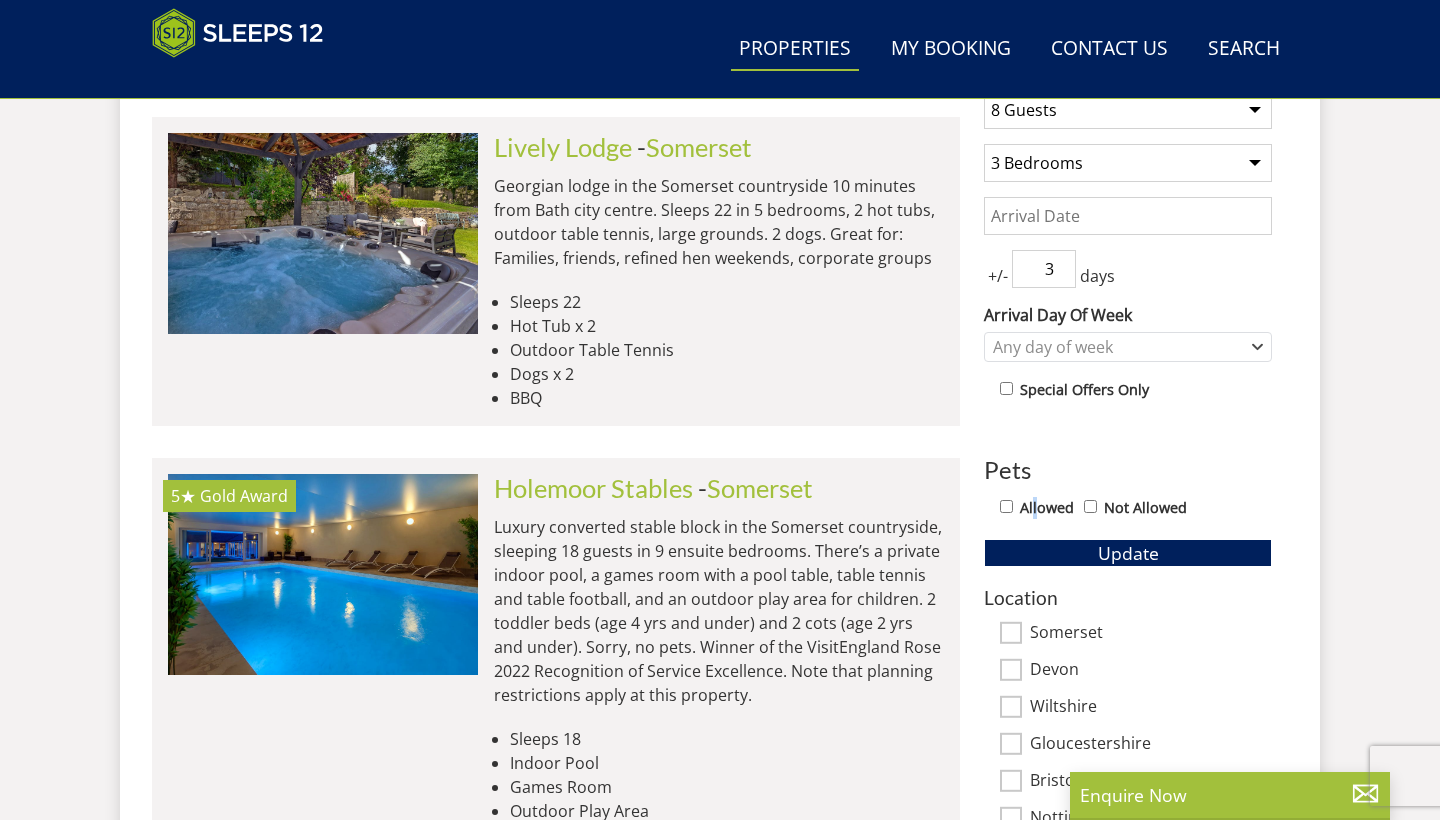 click on "Allowed" at bounding box center (1047, 508) 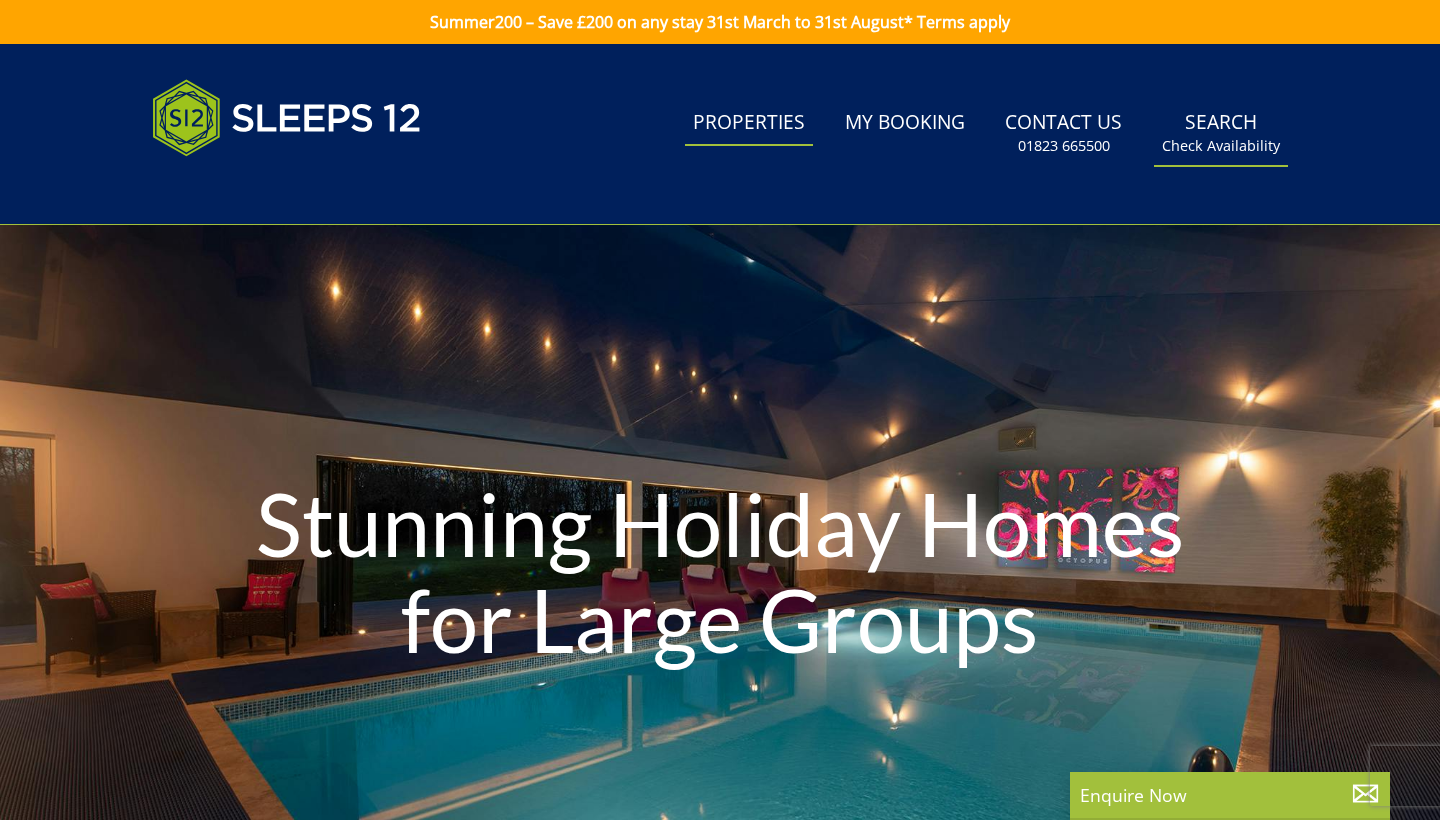 scroll, scrollTop: 0, scrollLeft: 0, axis: both 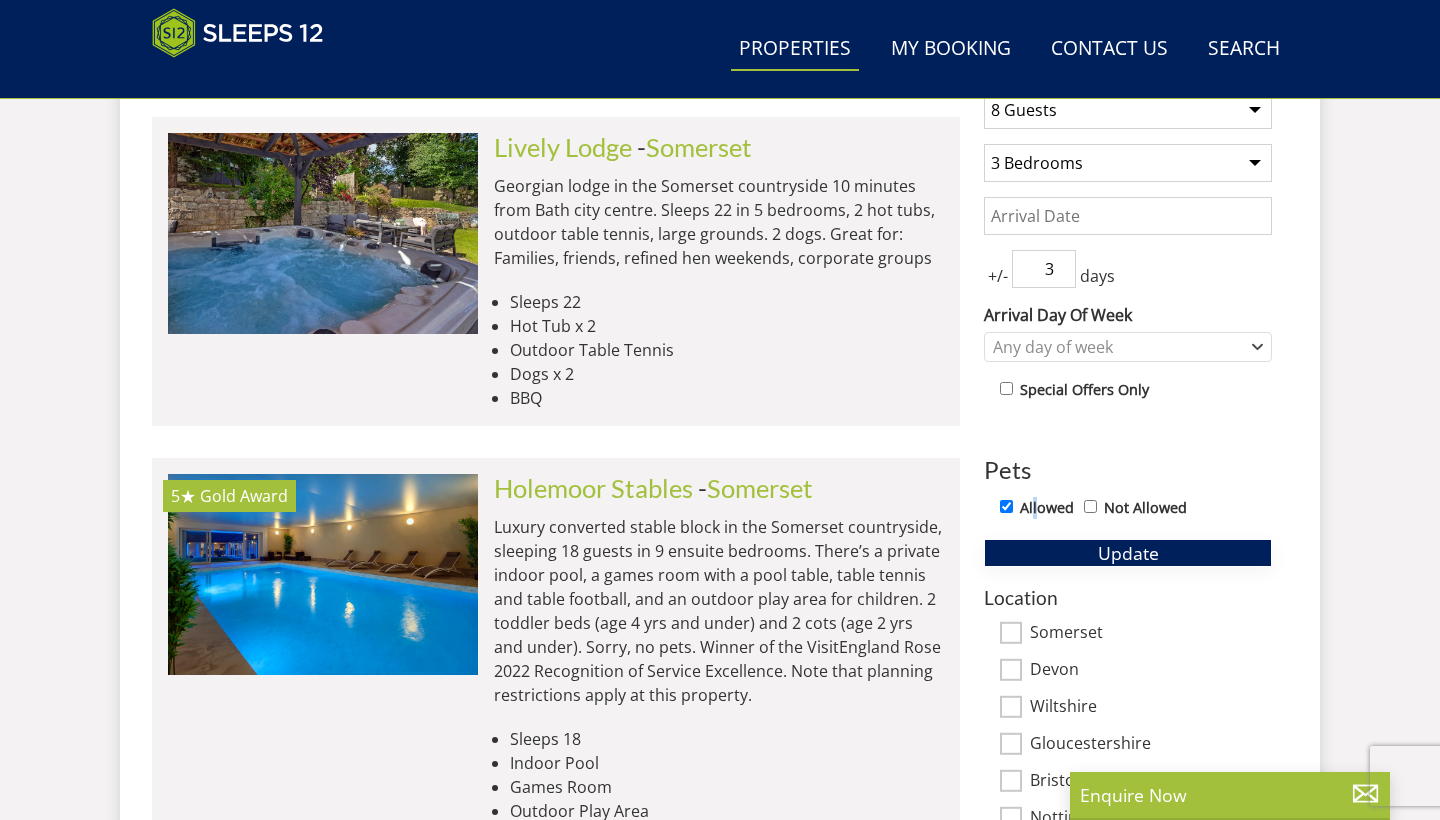 click on "Update" at bounding box center (1128, 553) 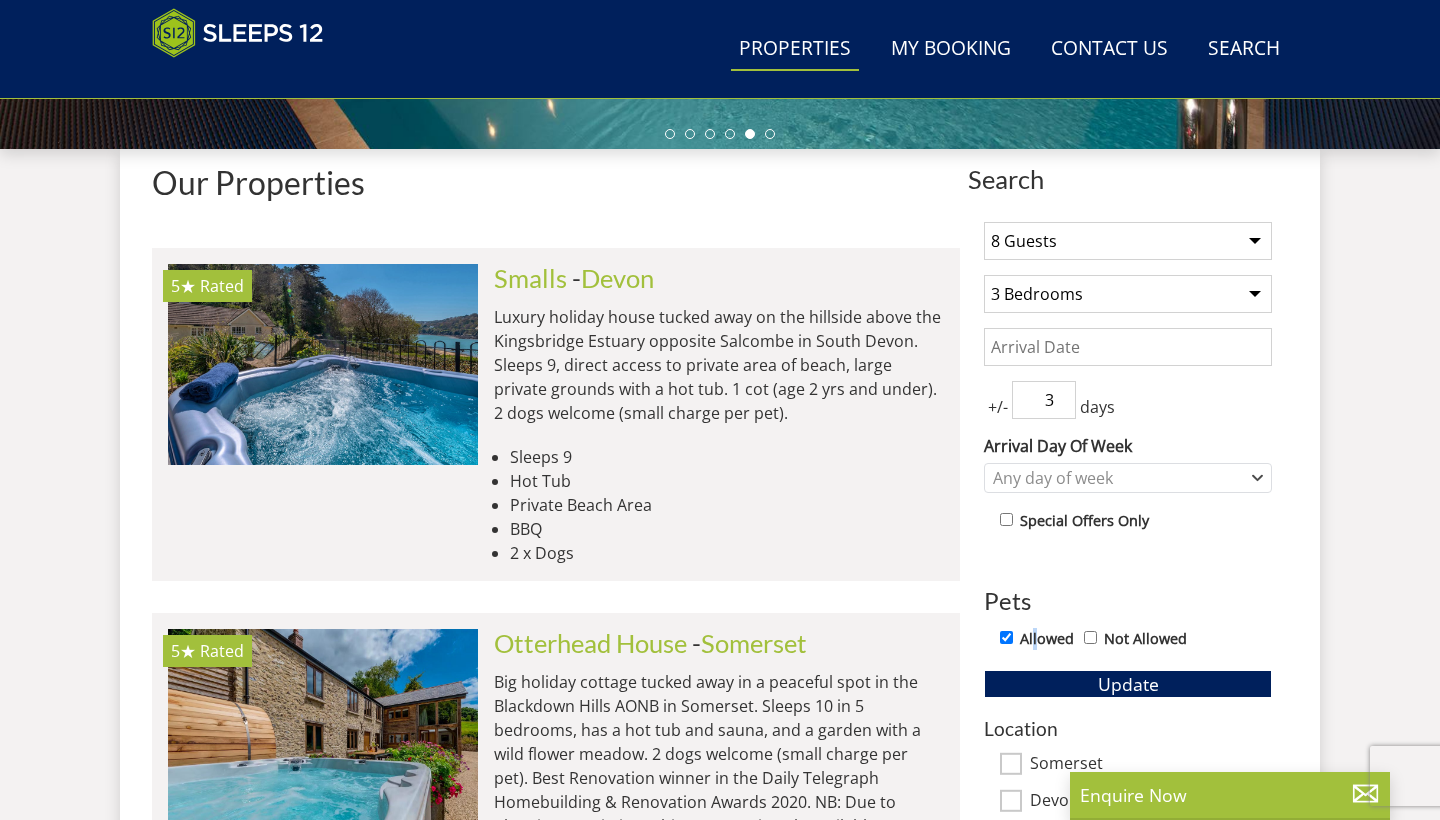 scroll, scrollTop: 692, scrollLeft: 0, axis: vertical 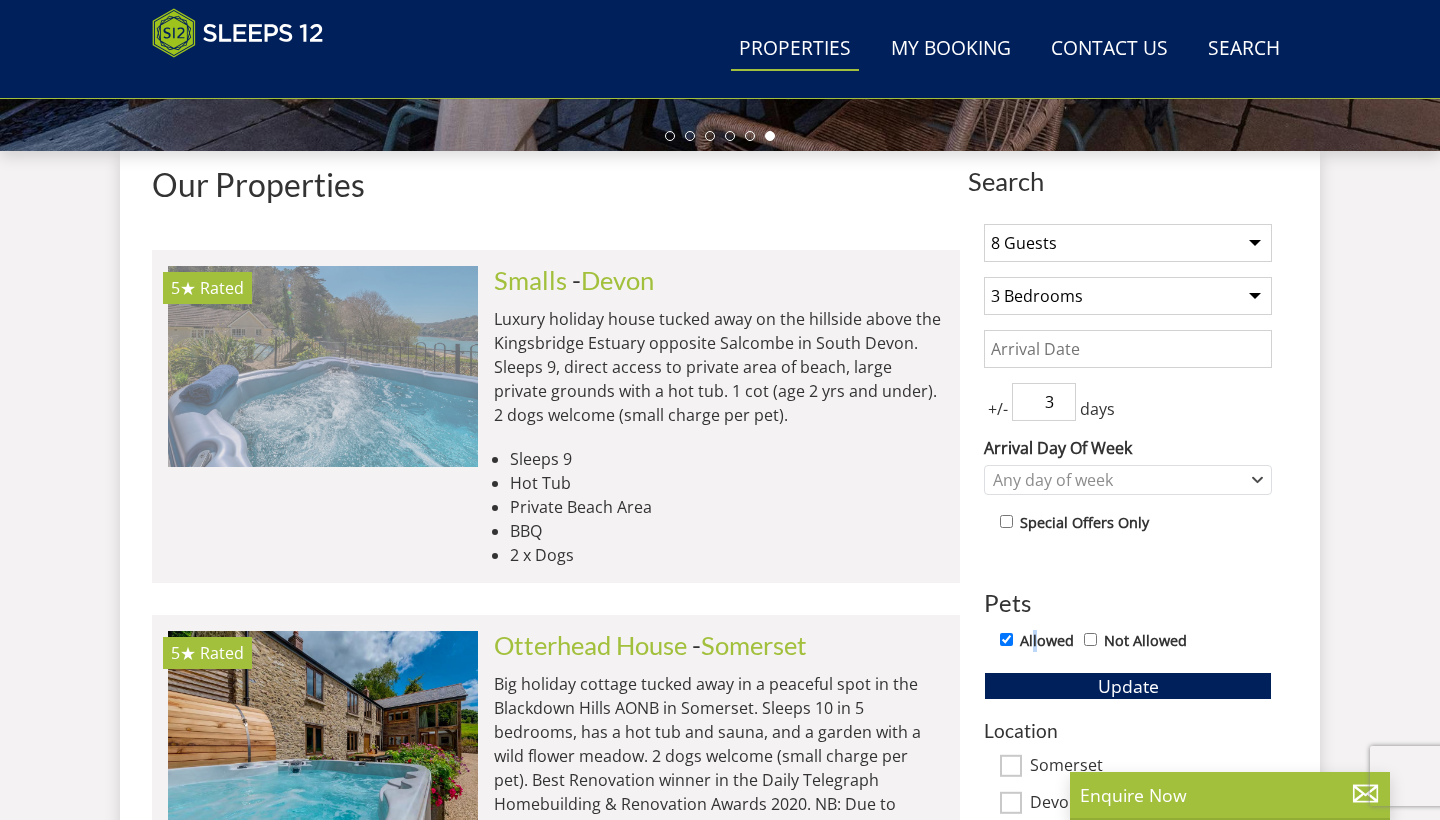 click at bounding box center (323, 366) 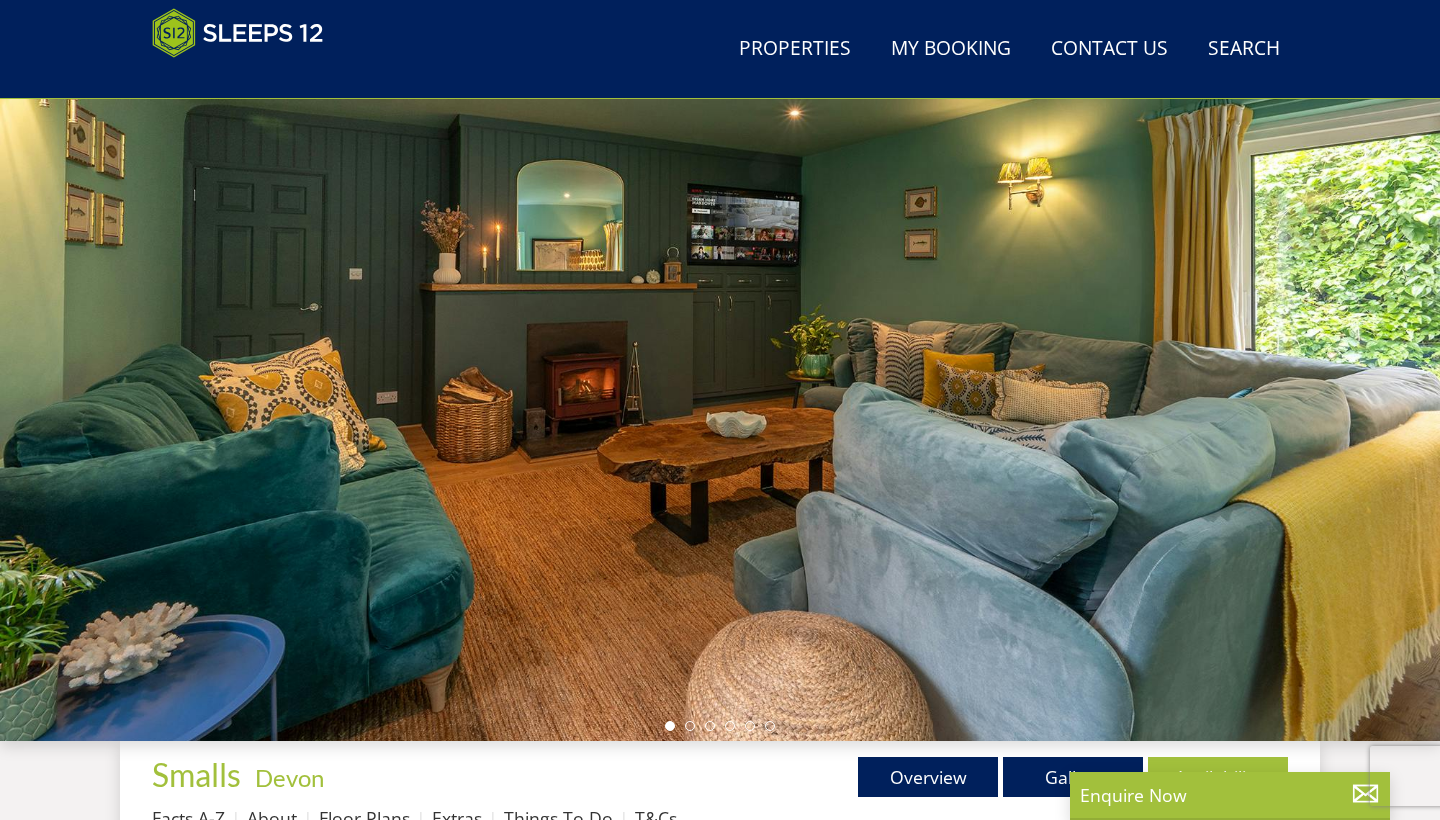 scroll, scrollTop: 97, scrollLeft: 0, axis: vertical 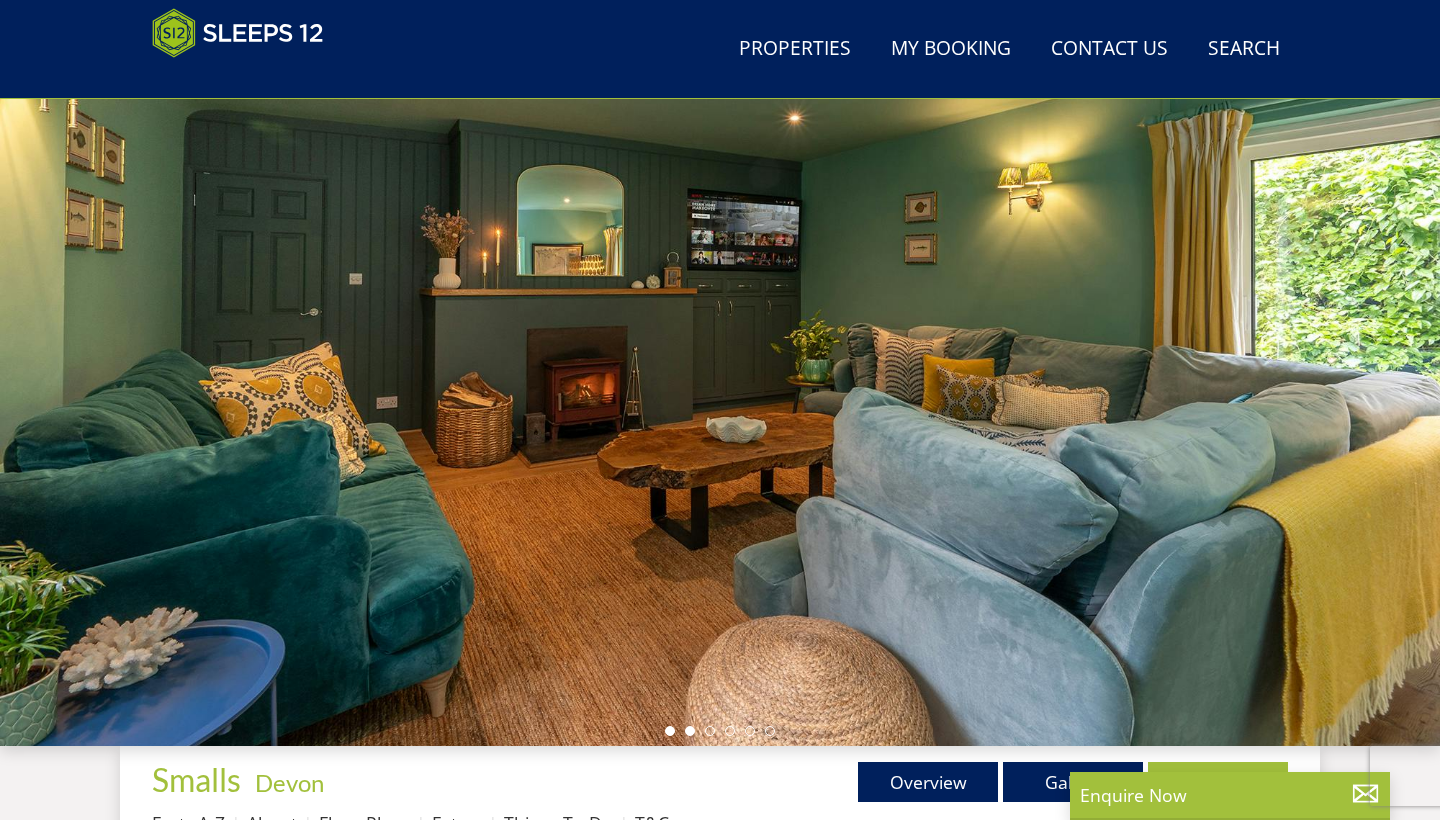 click at bounding box center [690, 731] 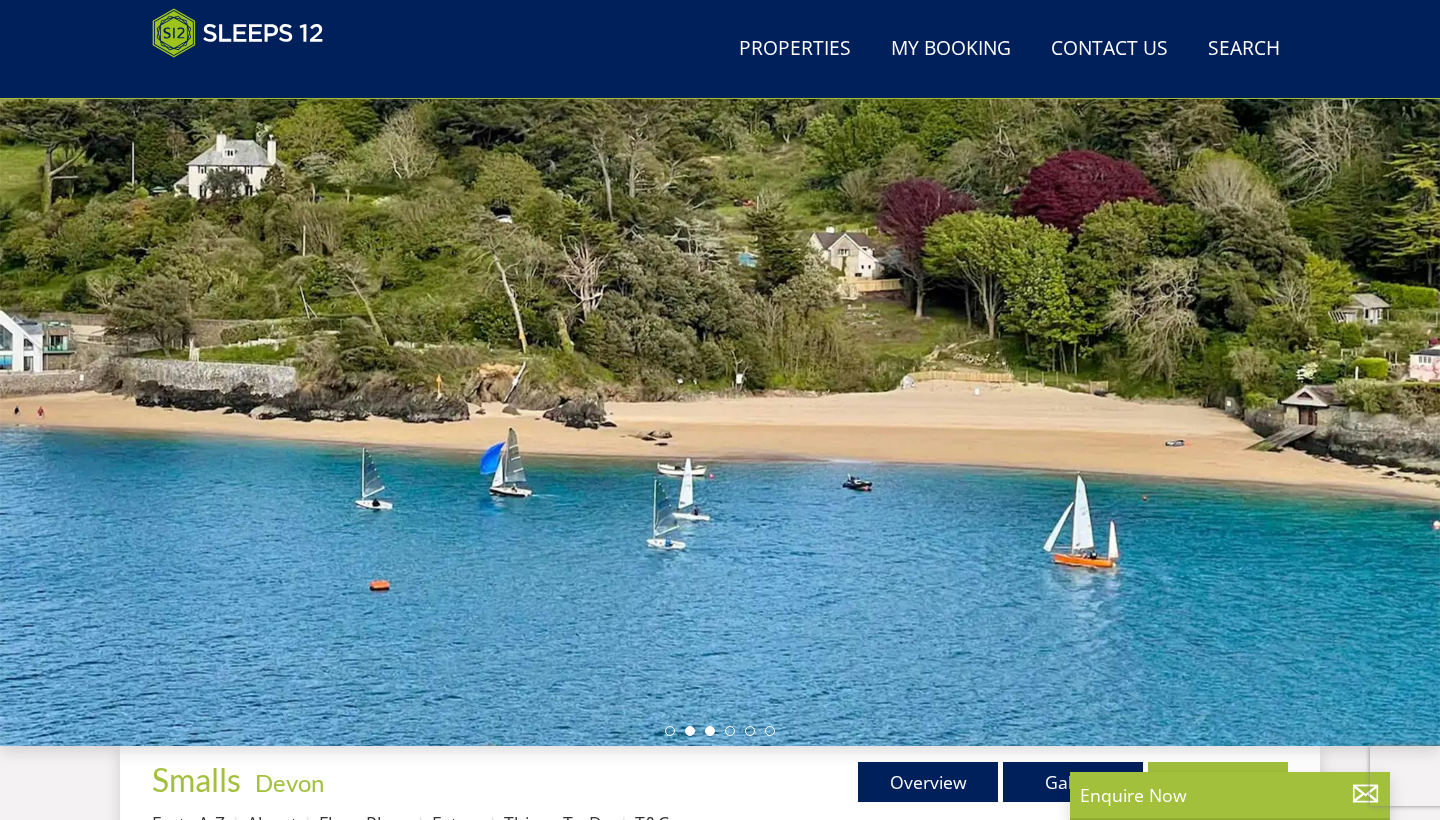 click at bounding box center [710, 731] 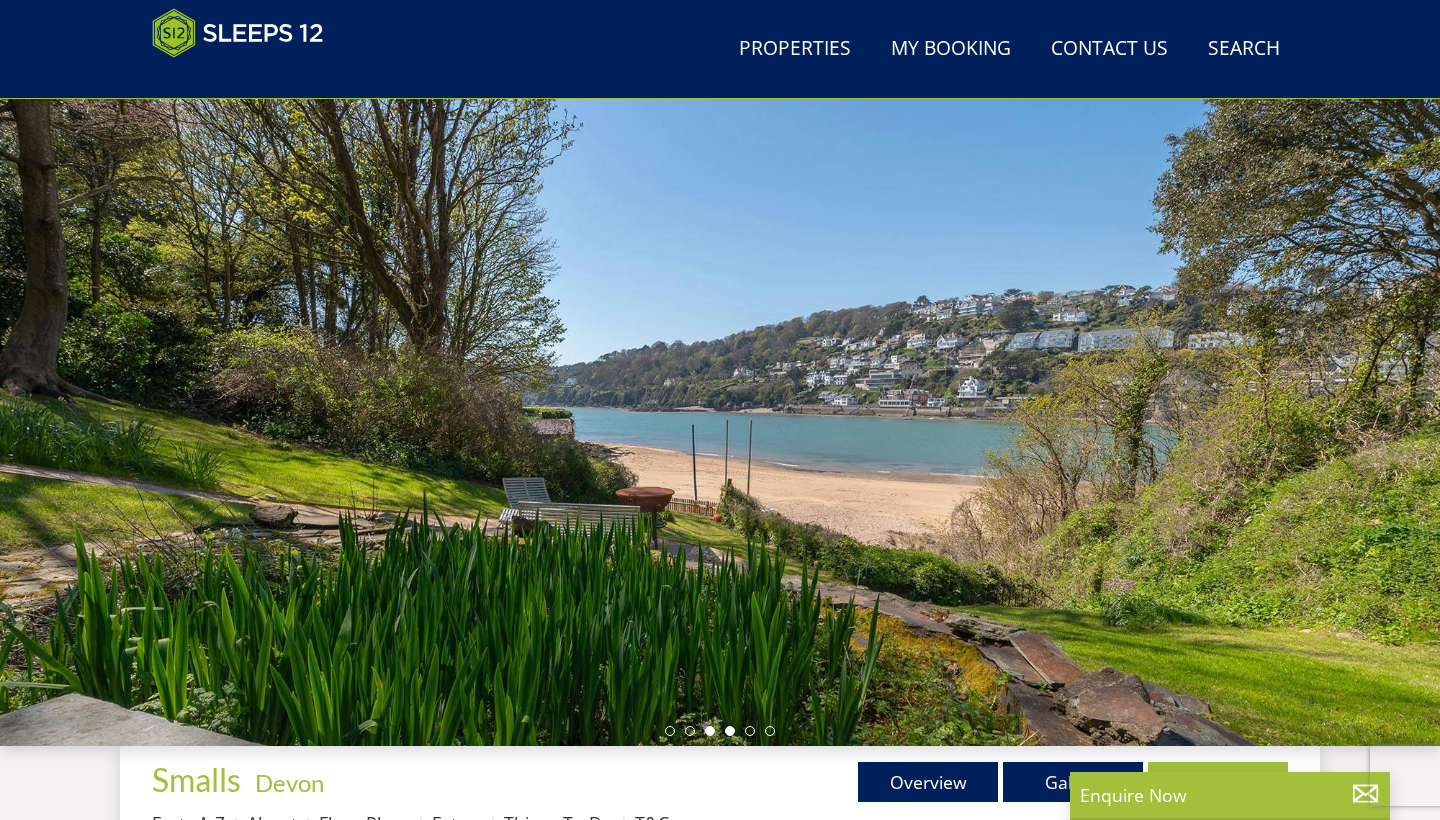 click at bounding box center [730, 731] 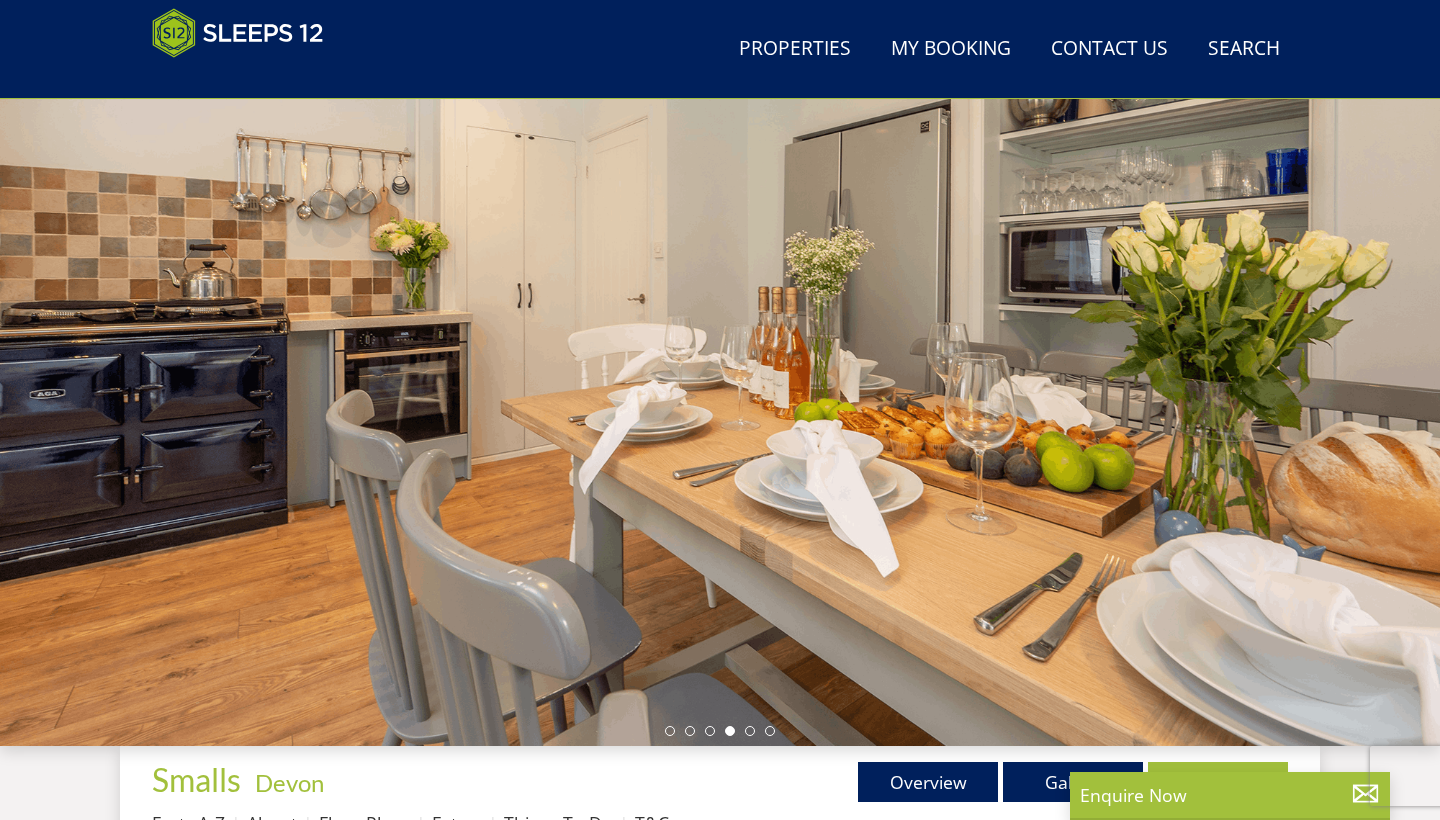 click at bounding box center (750, 731) 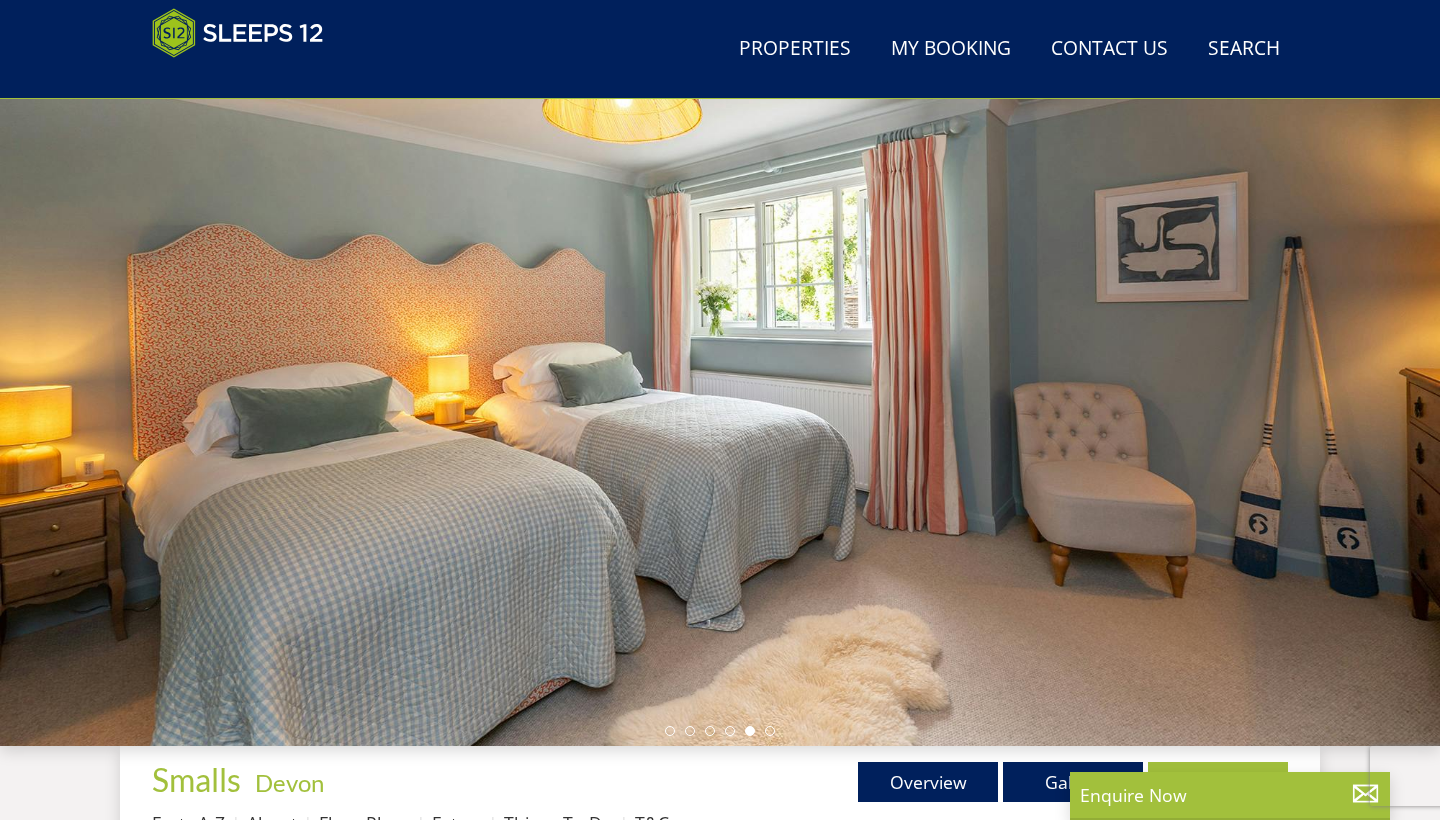click at bounding box center [720, 396] 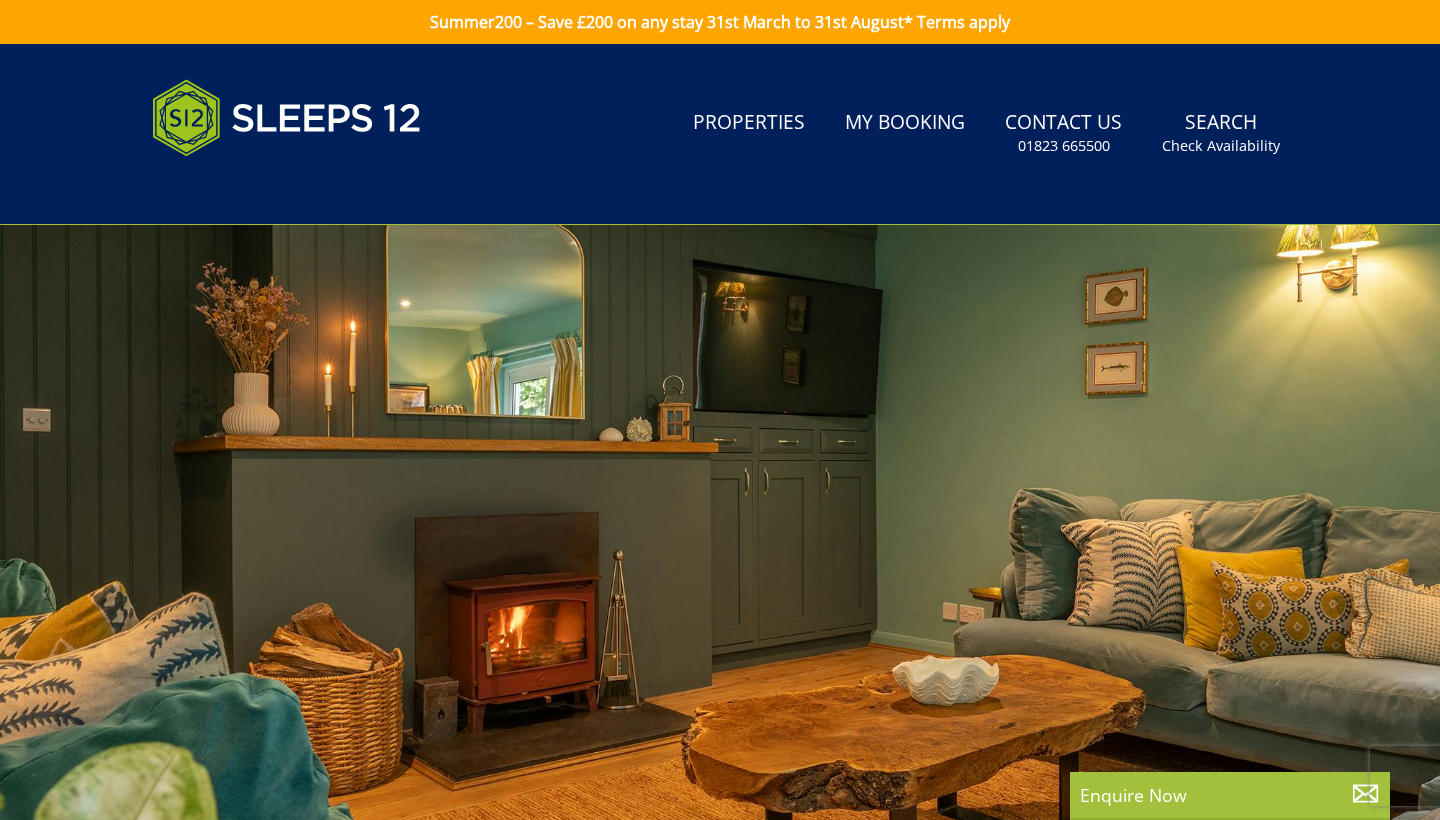 scroll, scrollTop: 0, scrollLeft: 0, axis: both 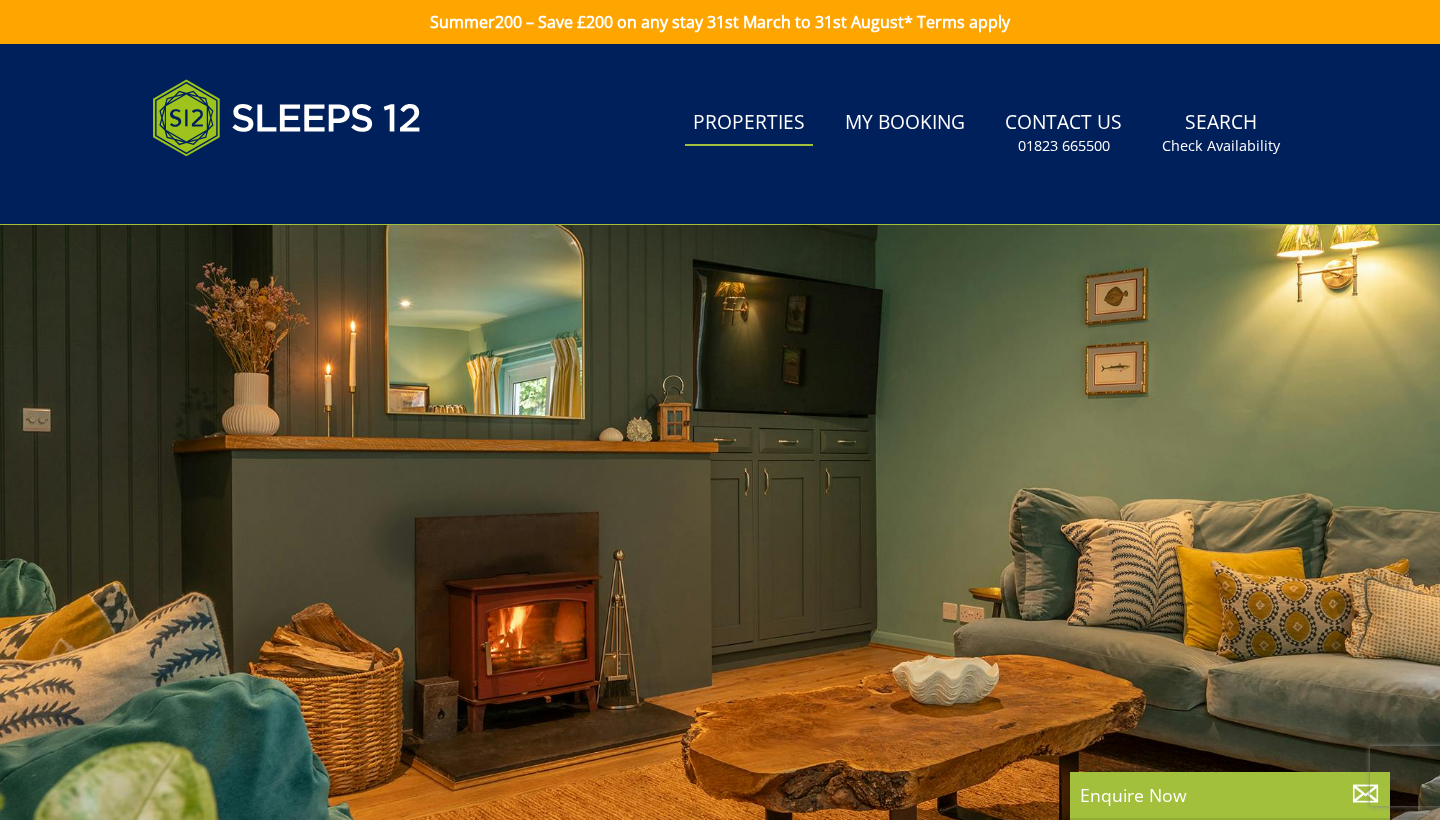 click on "Properties" at bounding box center (749, 123) 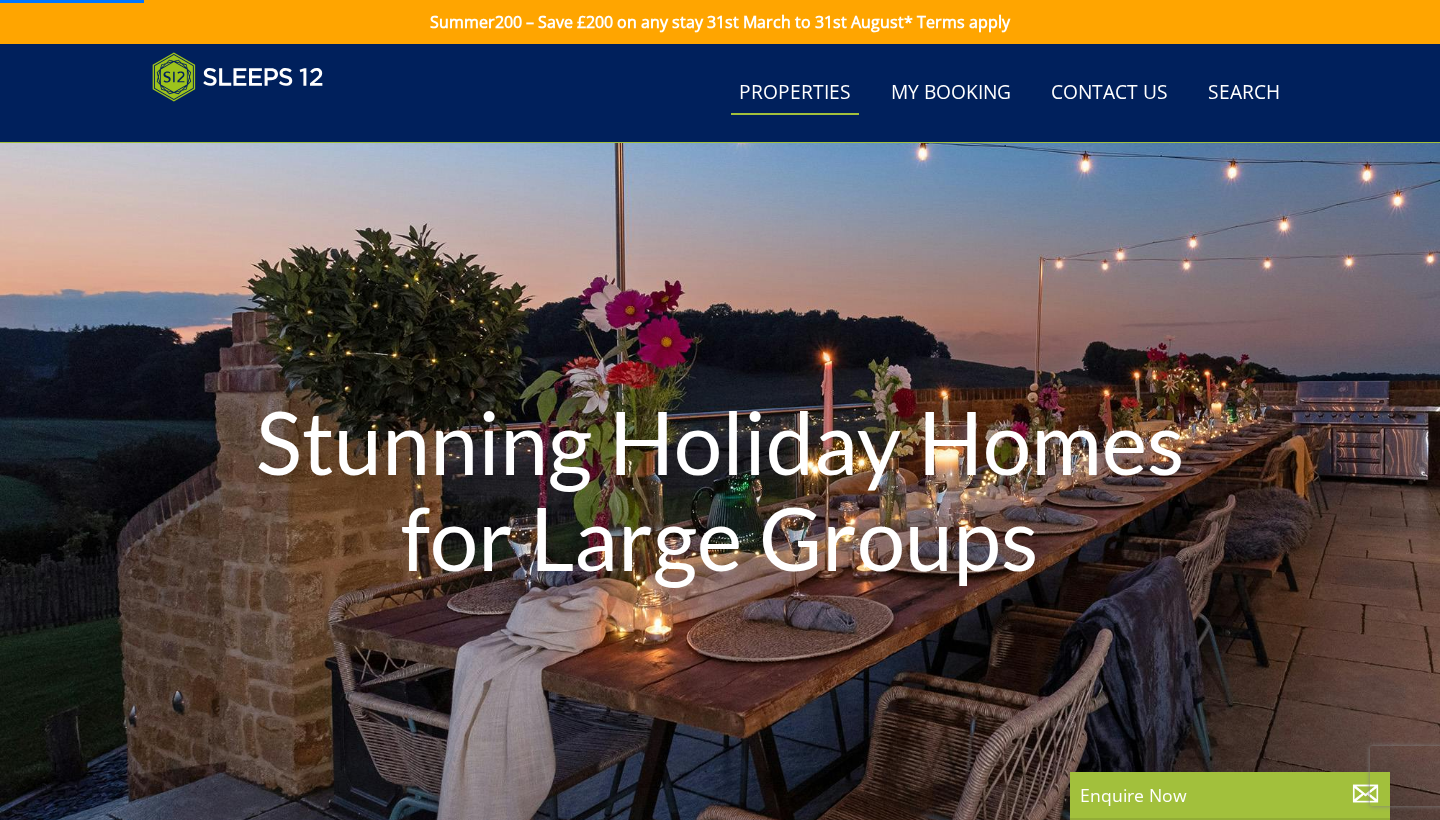 scroll, scrollTop: 0, scrollLeft: 2483, axis: horizontal 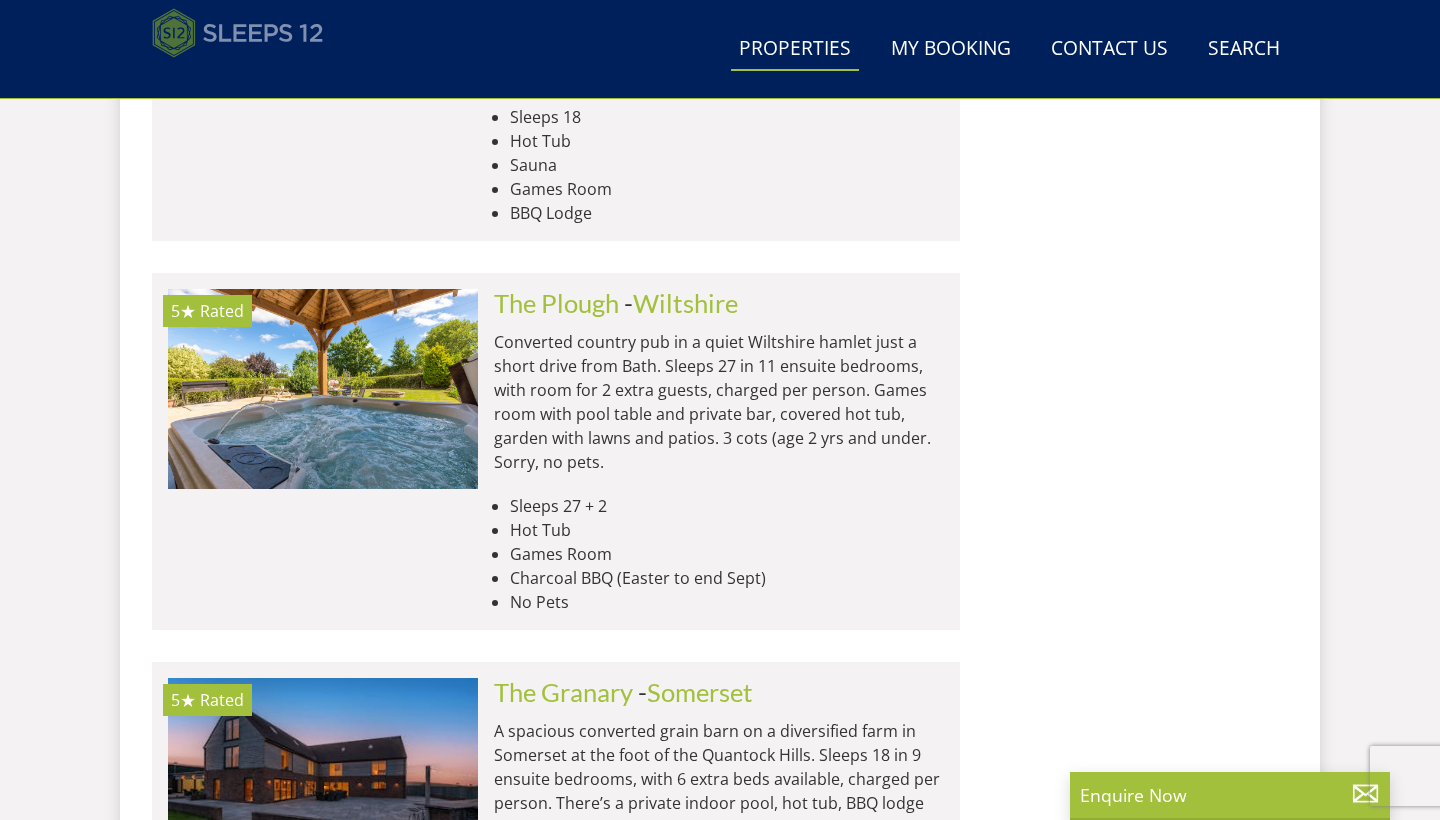 click at bounding box center [238, 33] 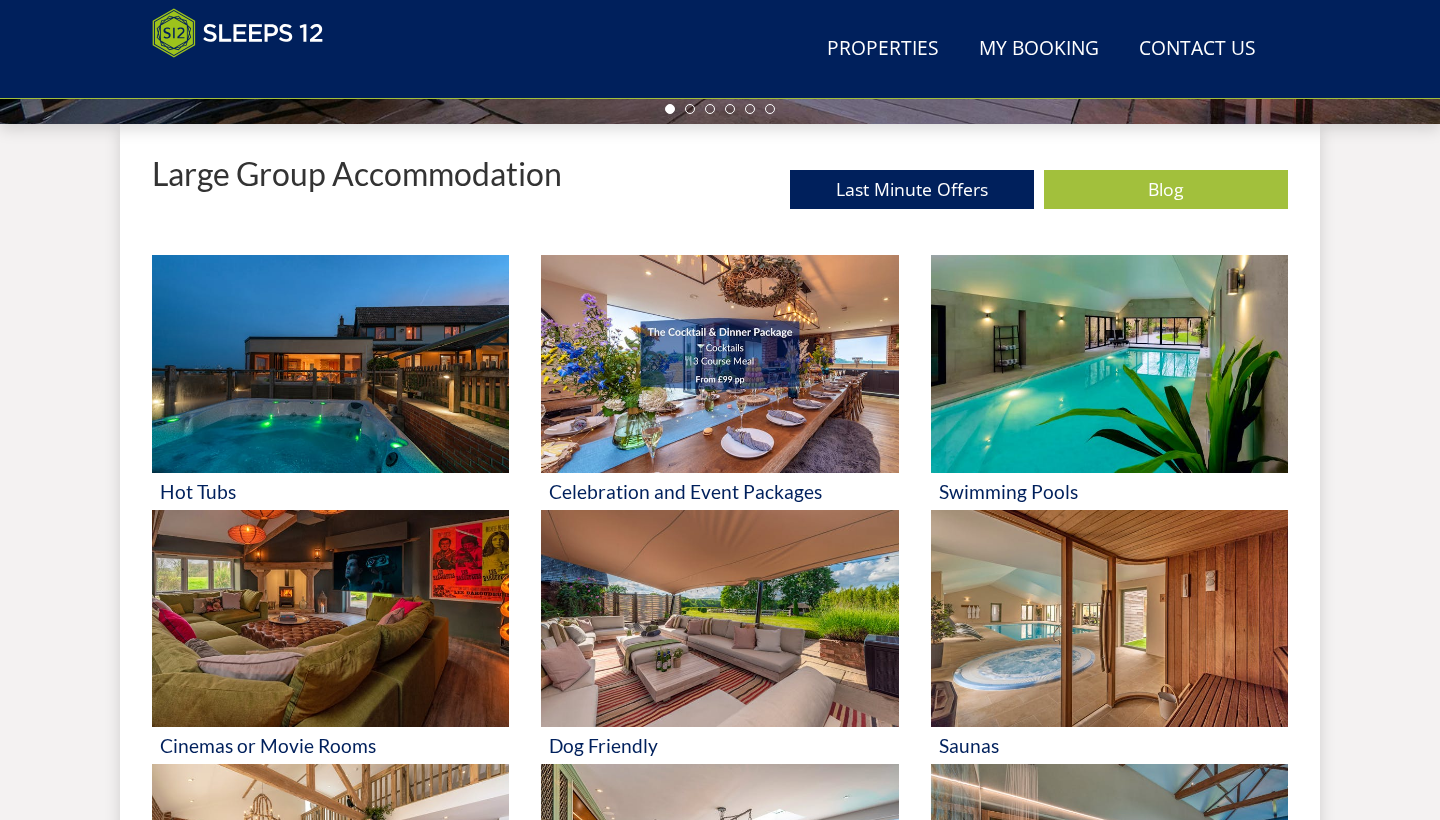 scroll, scrollTop: 723, scrollLeft: 0, axis: vertical 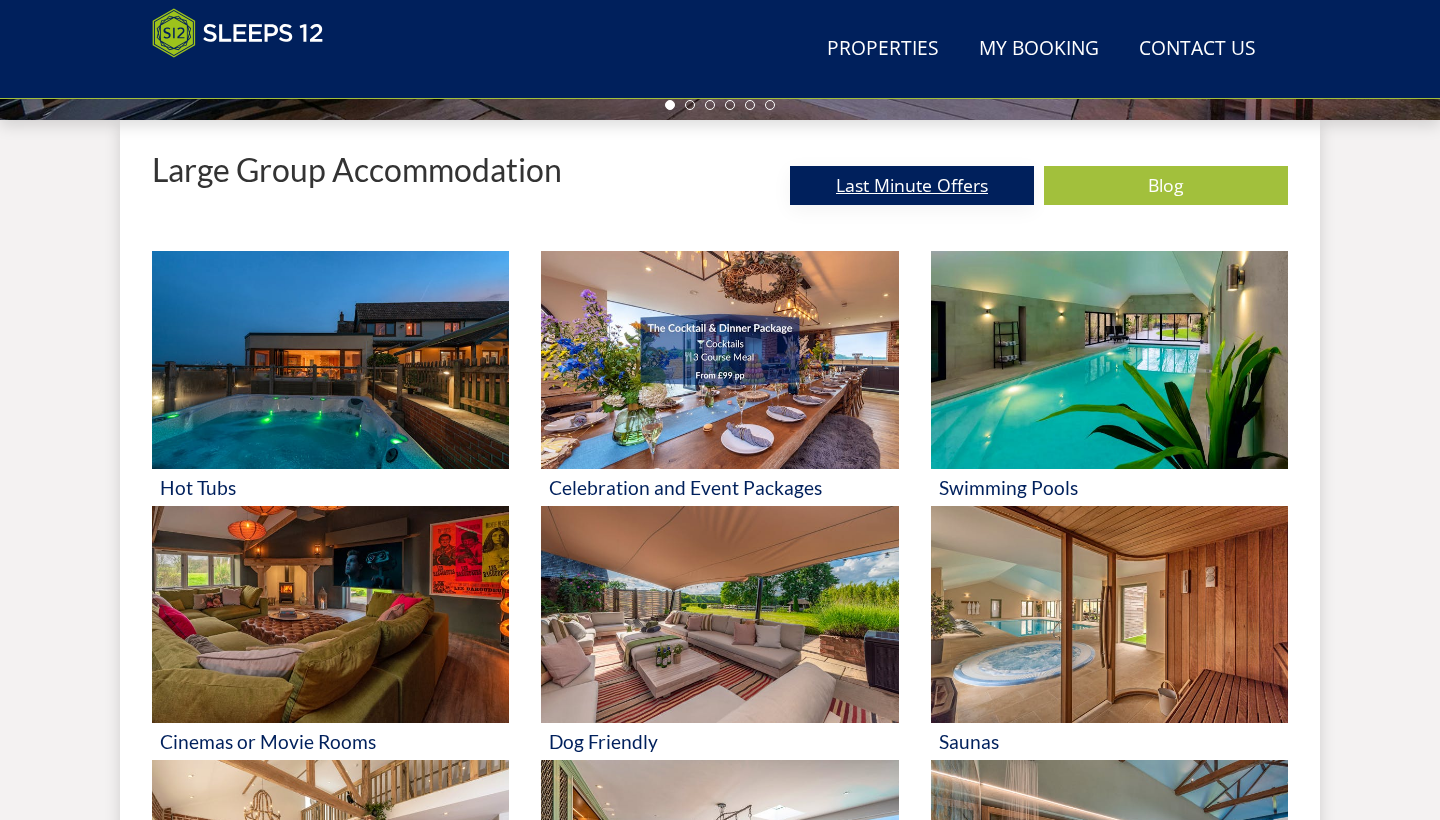 click on "Last Minute Offers" at bounding box center (912, 185) 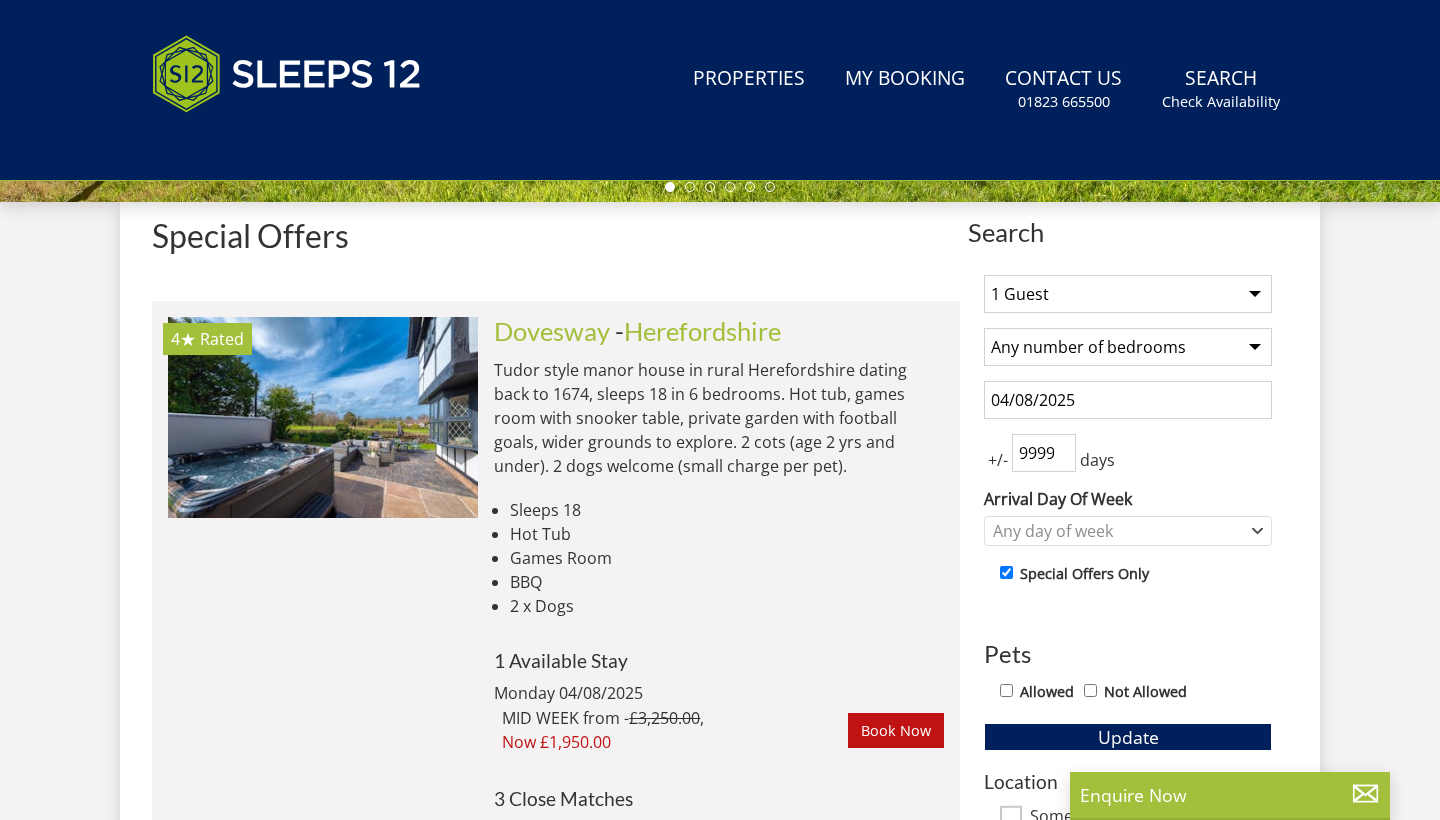click on "Search
Menu
Properties
My Booking
Contact Us  01823 665500
Search  Check Availability" at bounding box center [720, 90] 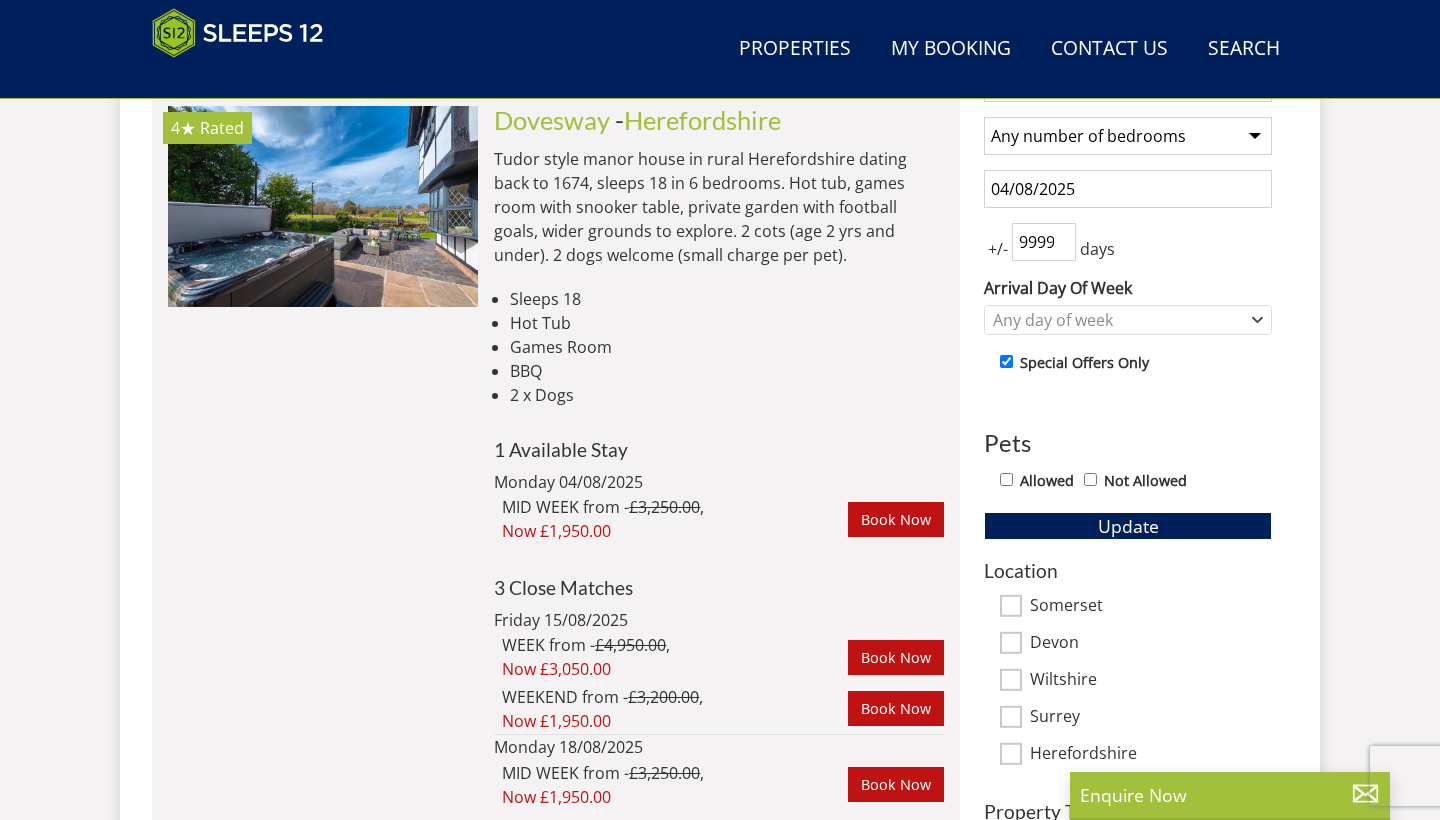 scroll, scrollTop: 851, scrollLeft: 0, axis: vertical 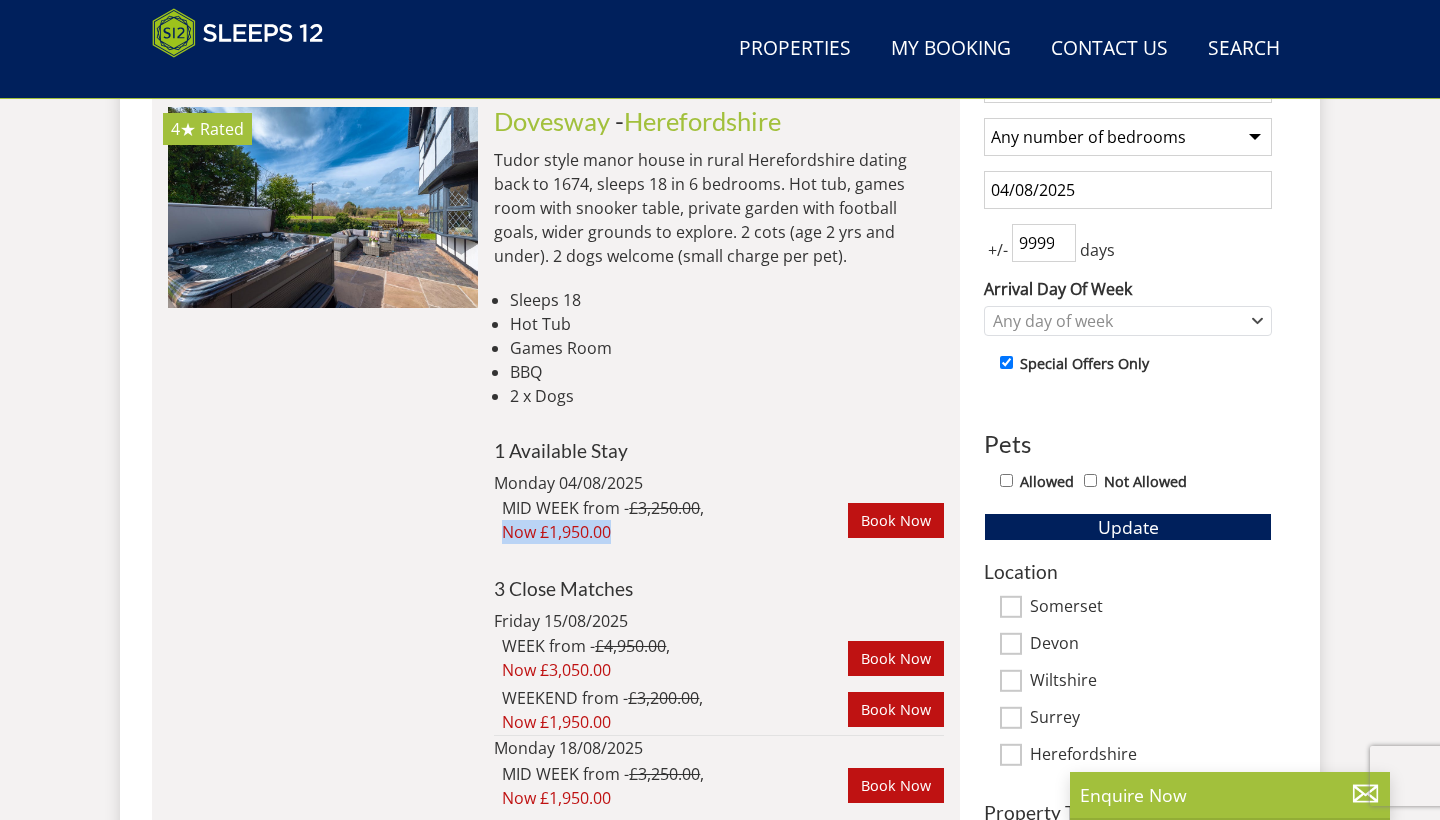 drag, startPoint x: 618, startPoint y: 537, endPoint x: 494, endPoint y: 532, distance: 124.10077 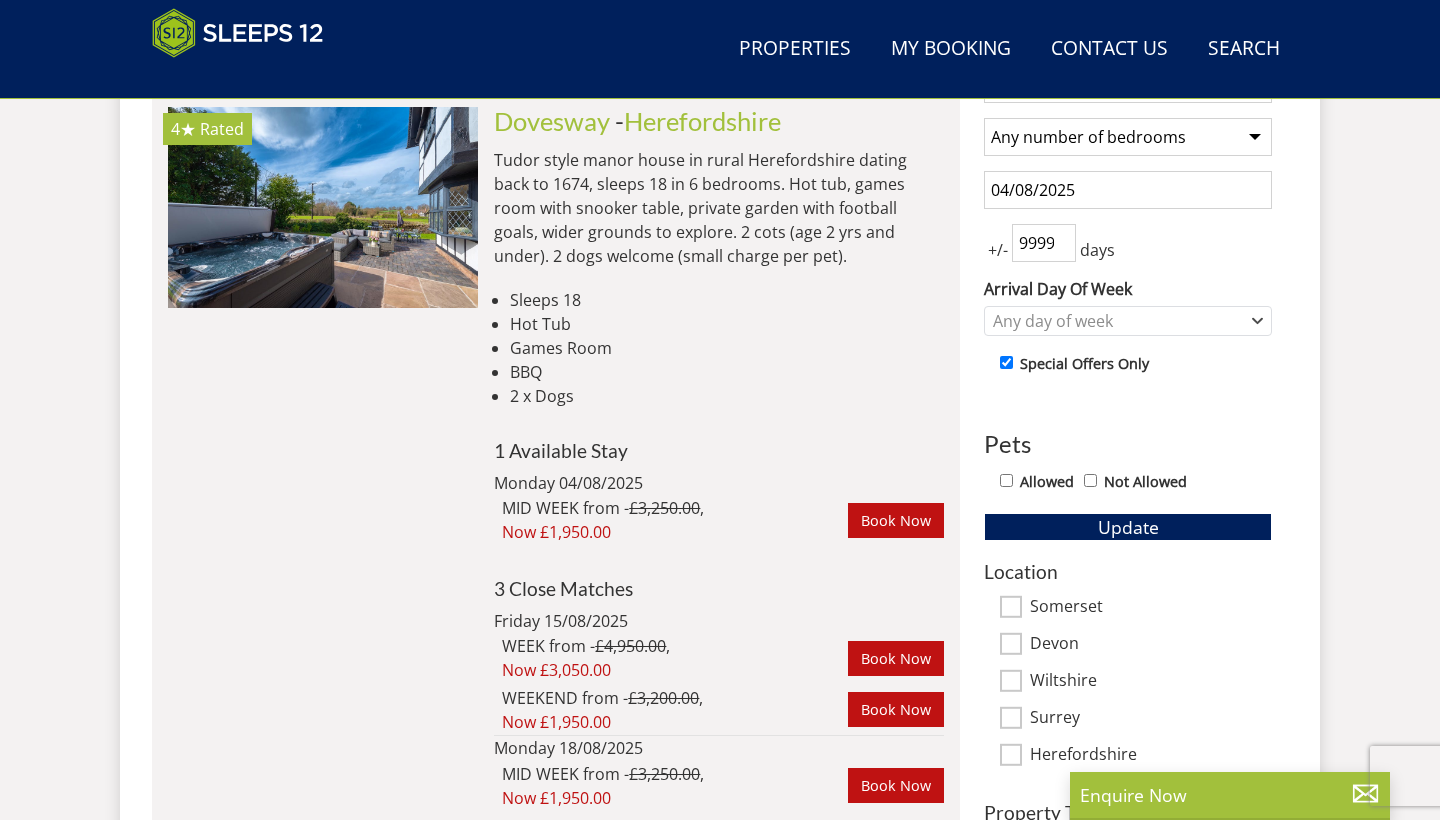 click on "2 x Dogs" at bounding box center [727, 396] 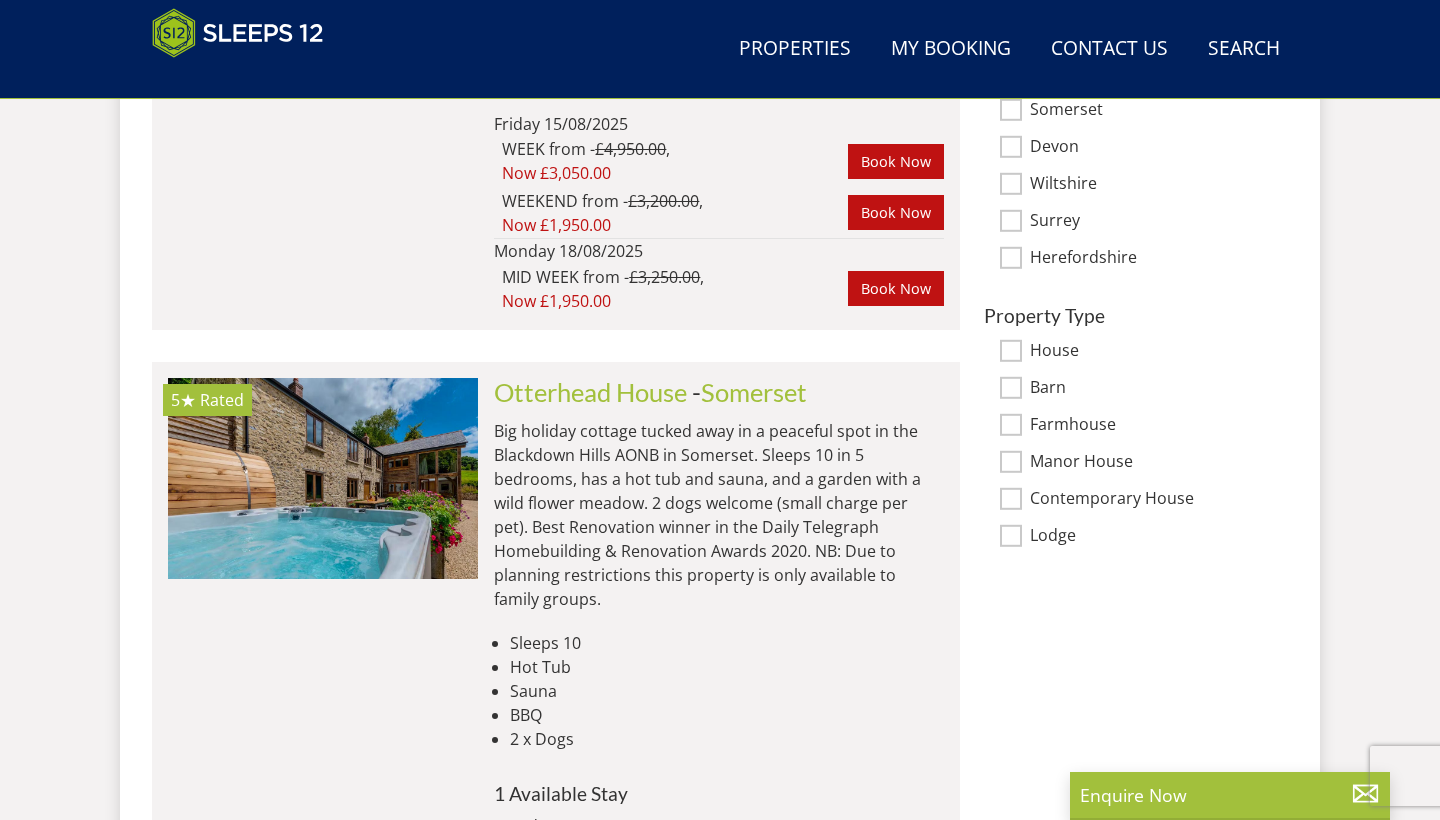 scroll, scrollTop: 466, scrollLeft: 0, axis: vertical 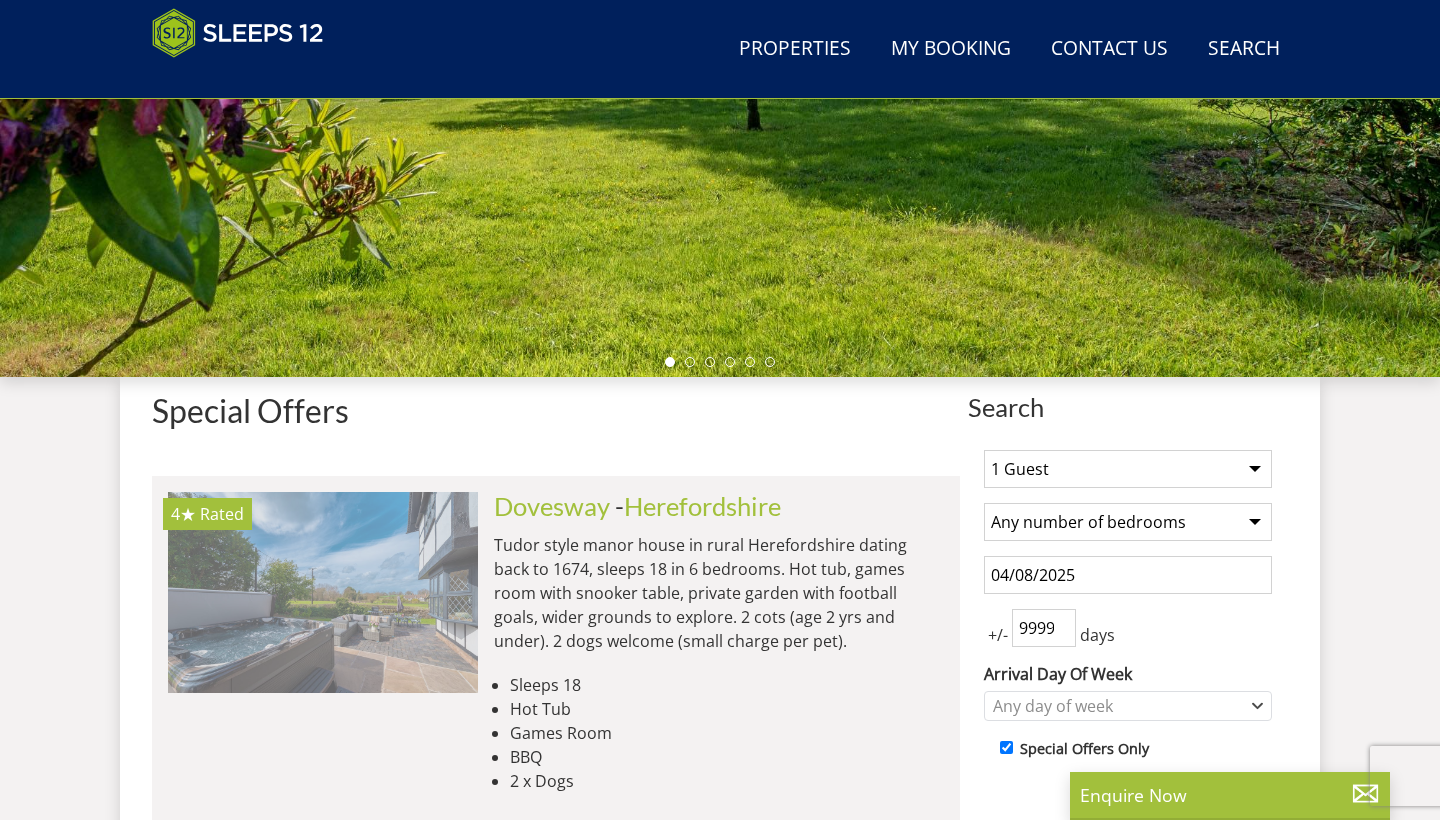 click at bounding box center (323, 592) 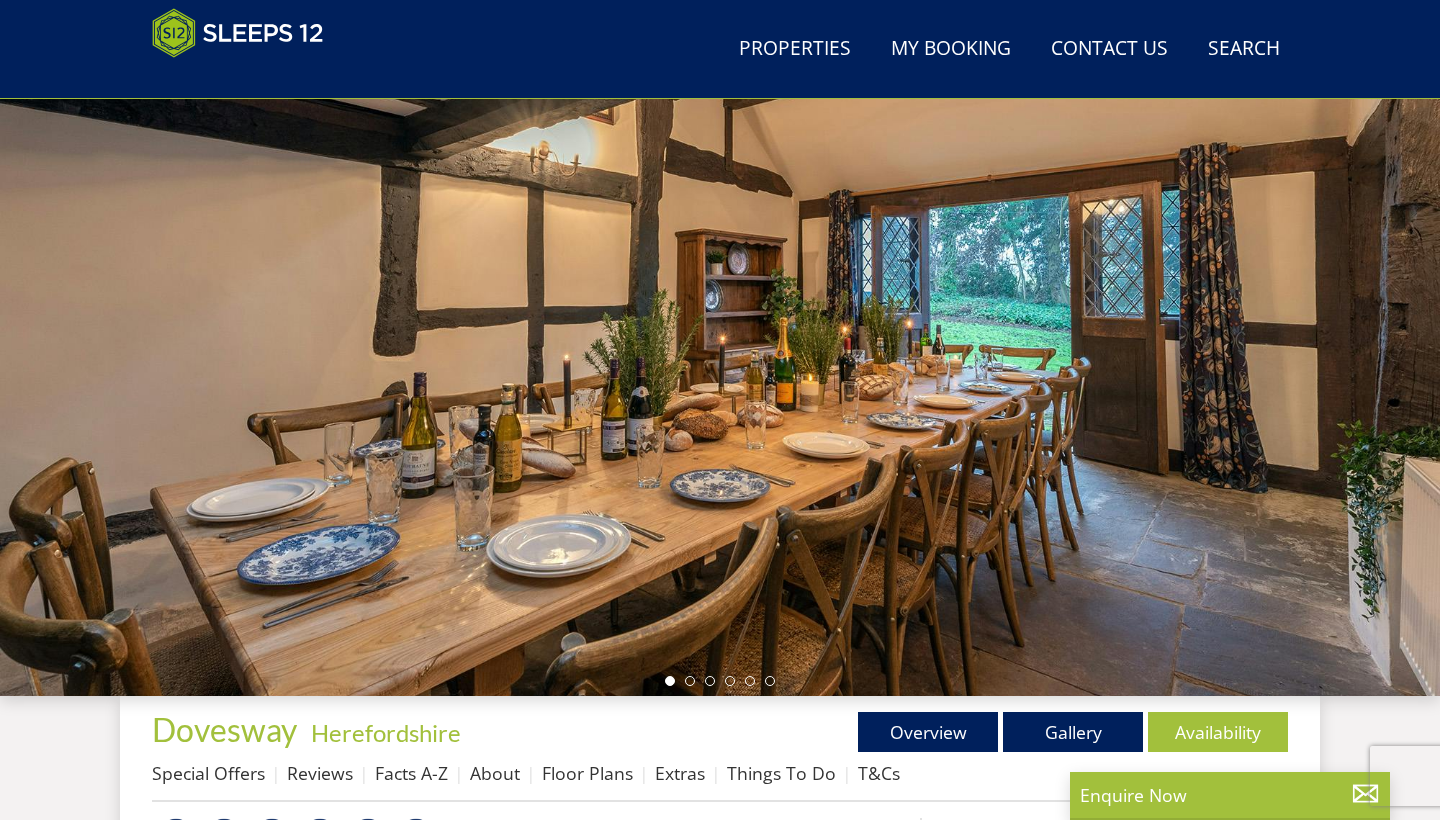 scroll, scrollTop: 207, scrollLeft: 0, axis: vertical 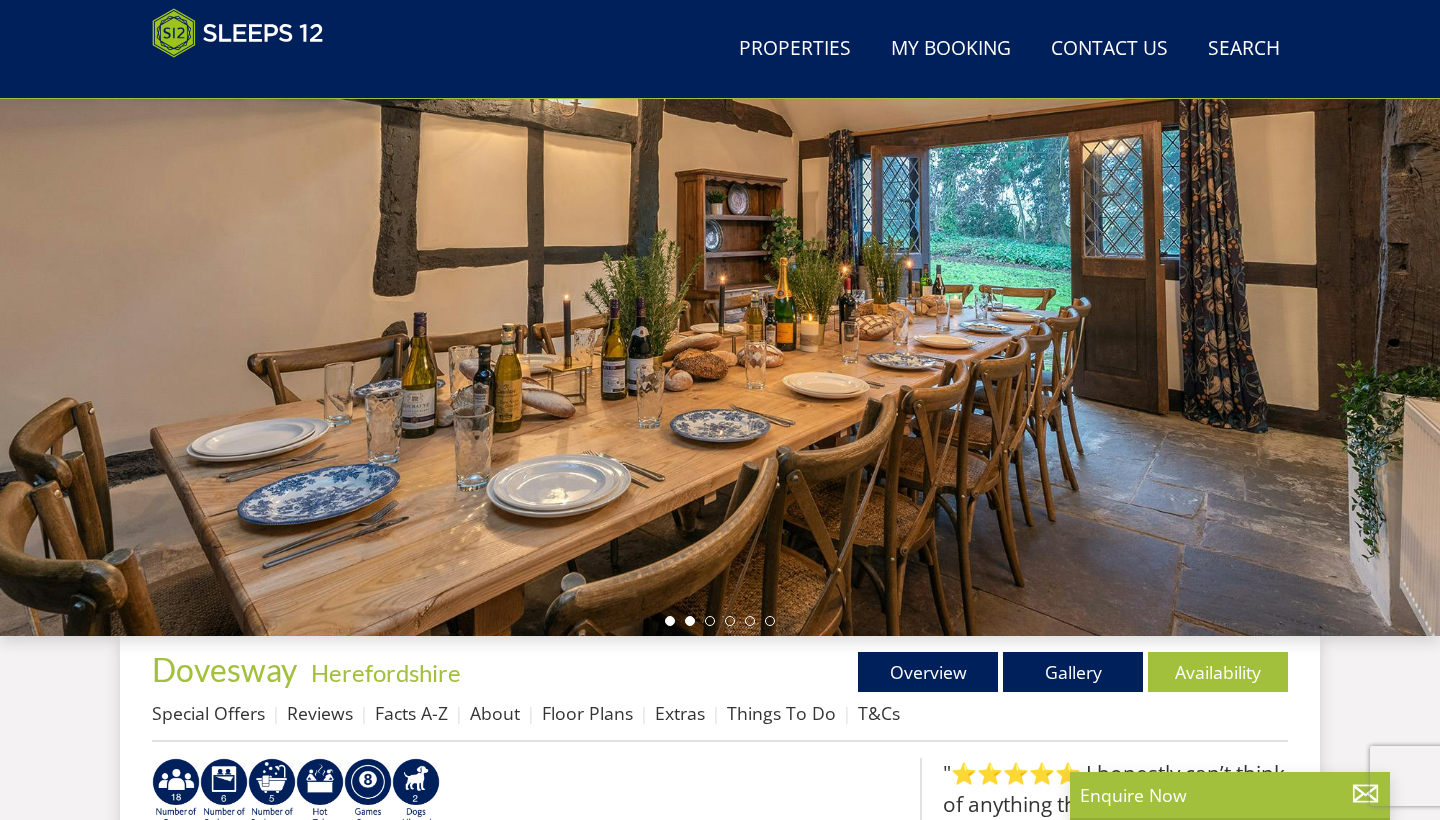 click at bounding box center [690, 621] 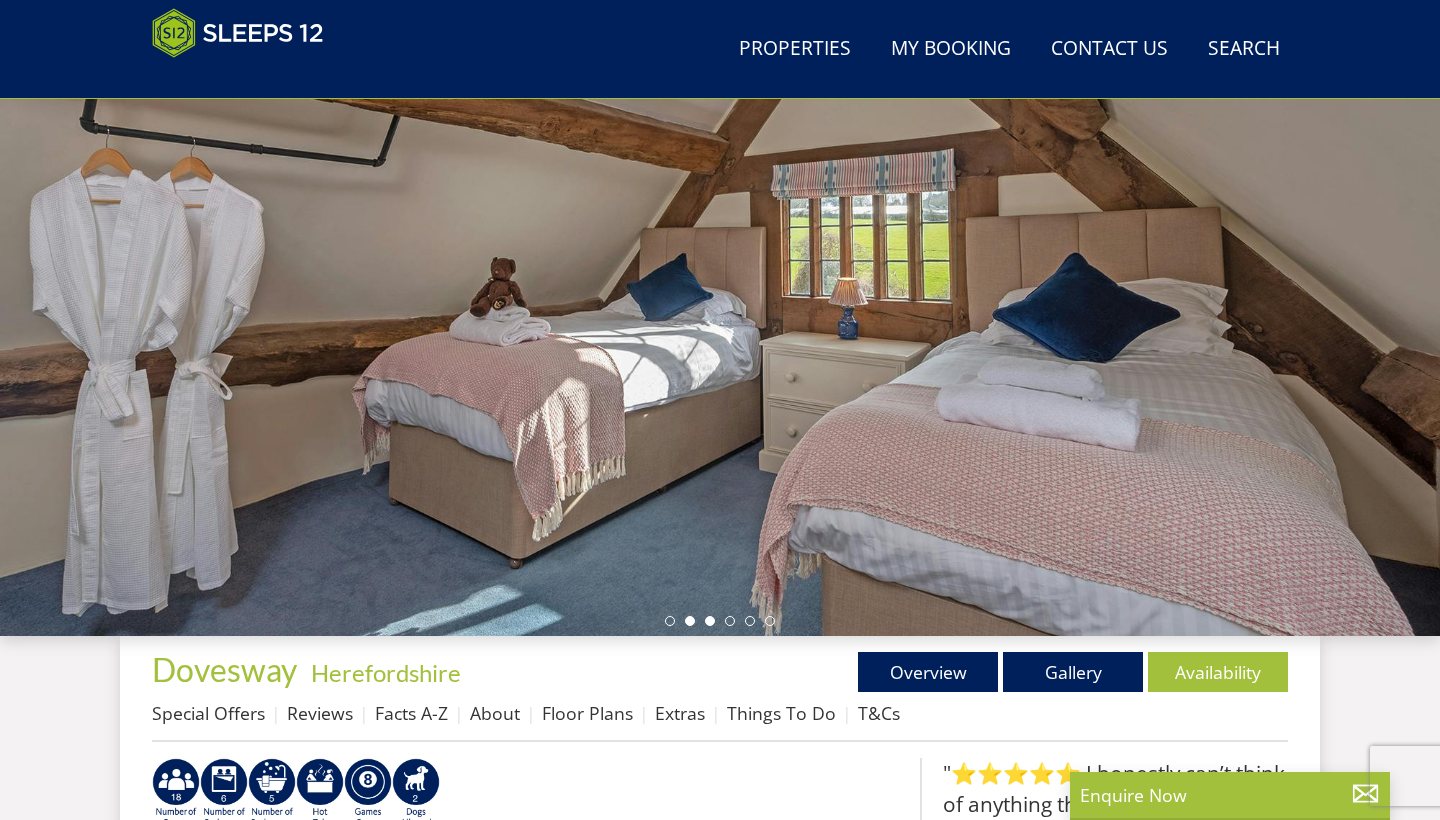 click at bounding box center [710, 621] 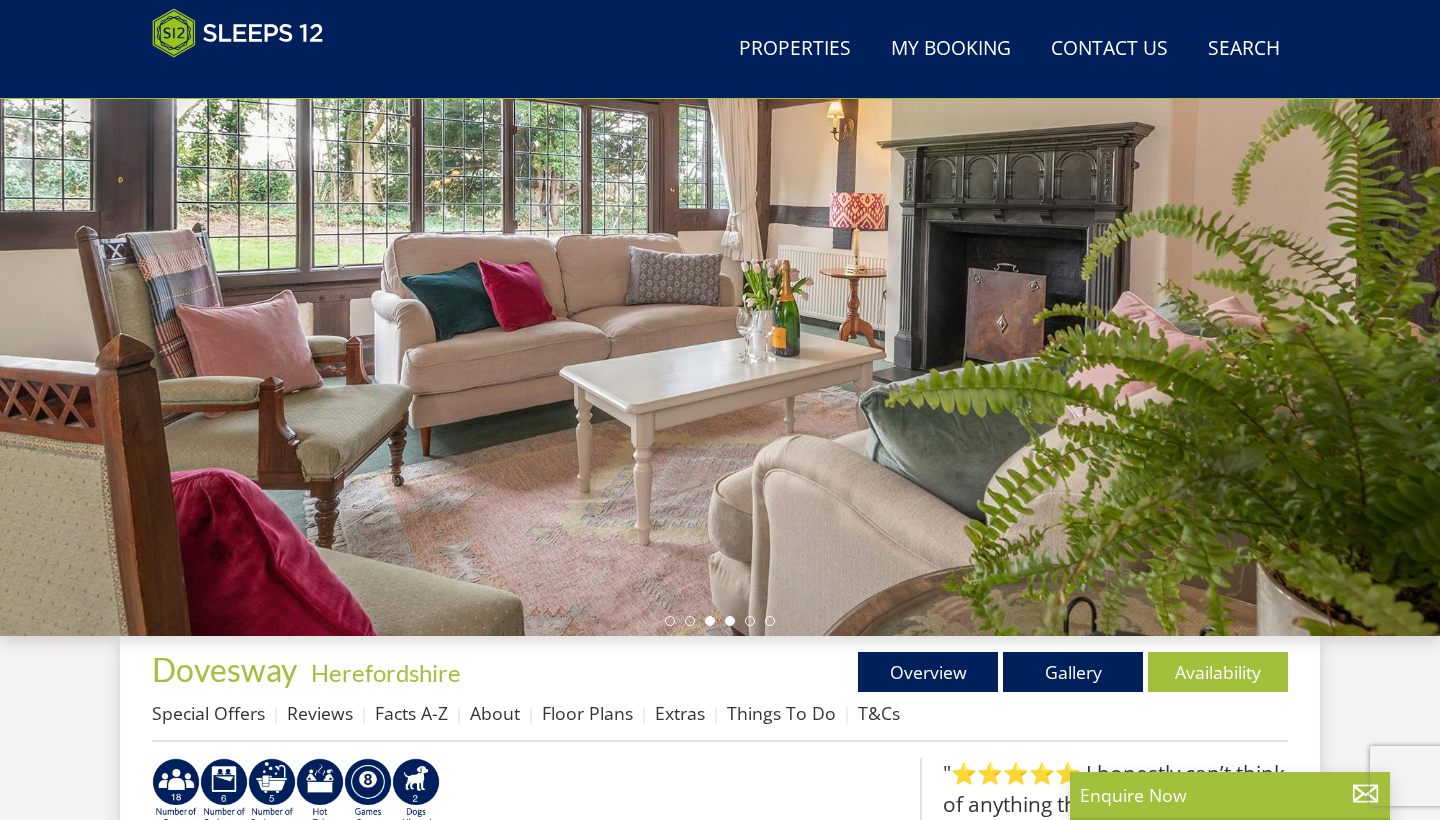 click at bounding box center [730, 621] 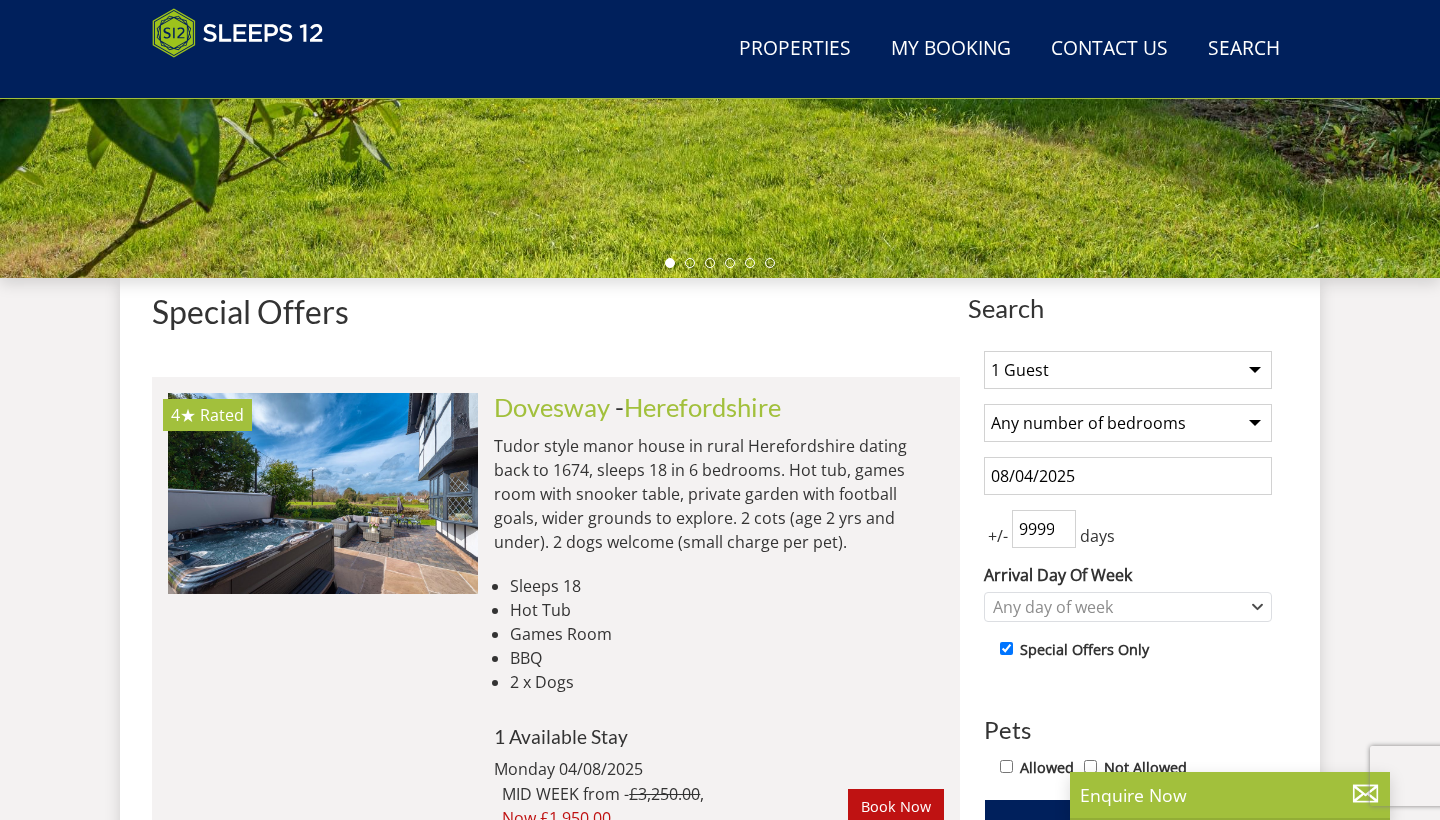 scroll, scrollTop: 1136, scrollLeft: 0, axis: vertical 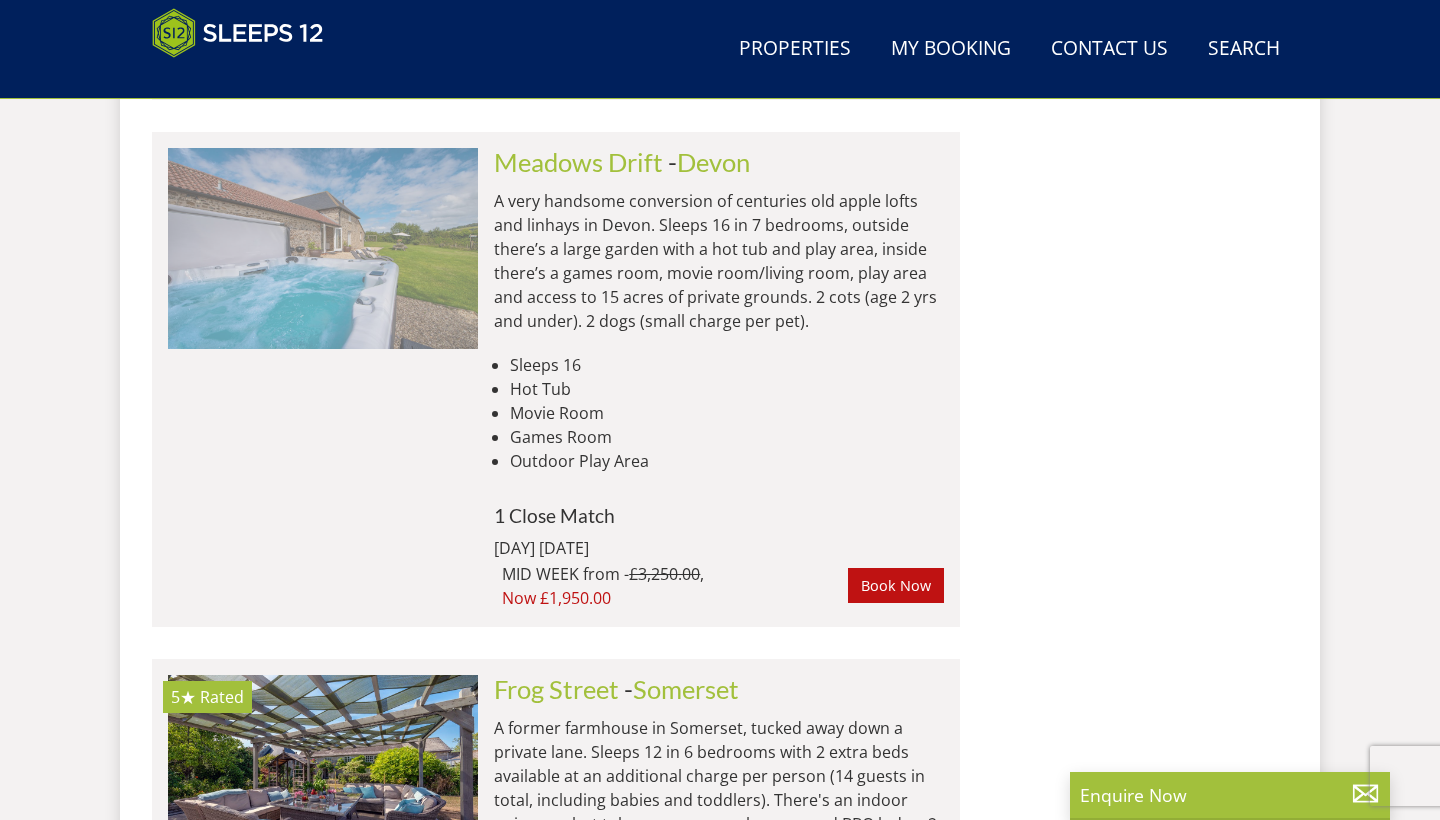 click at bounding box center (323, 248) 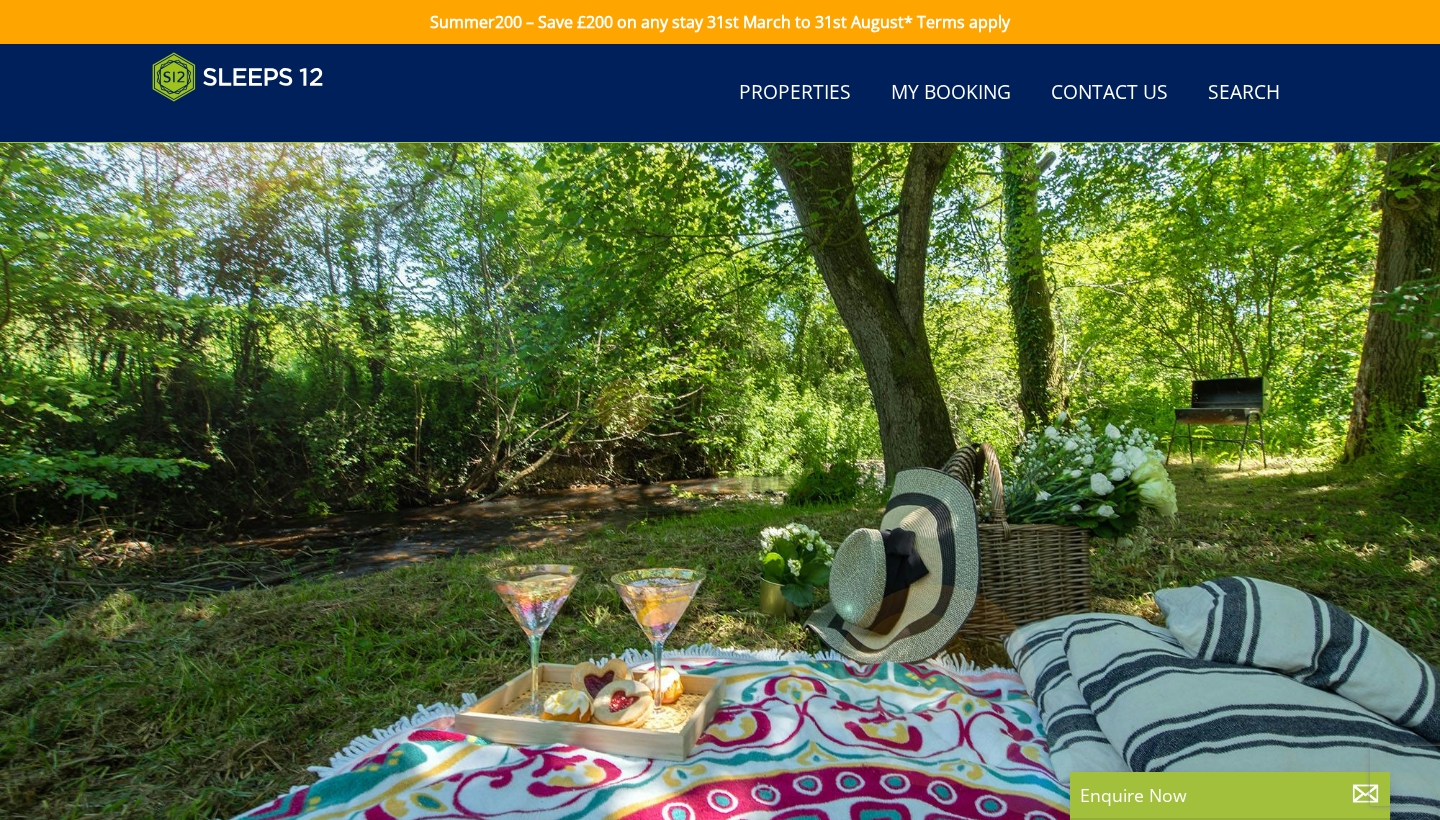 scroll, scrollTop: 251, scrollLeft: 0, axis: vertical 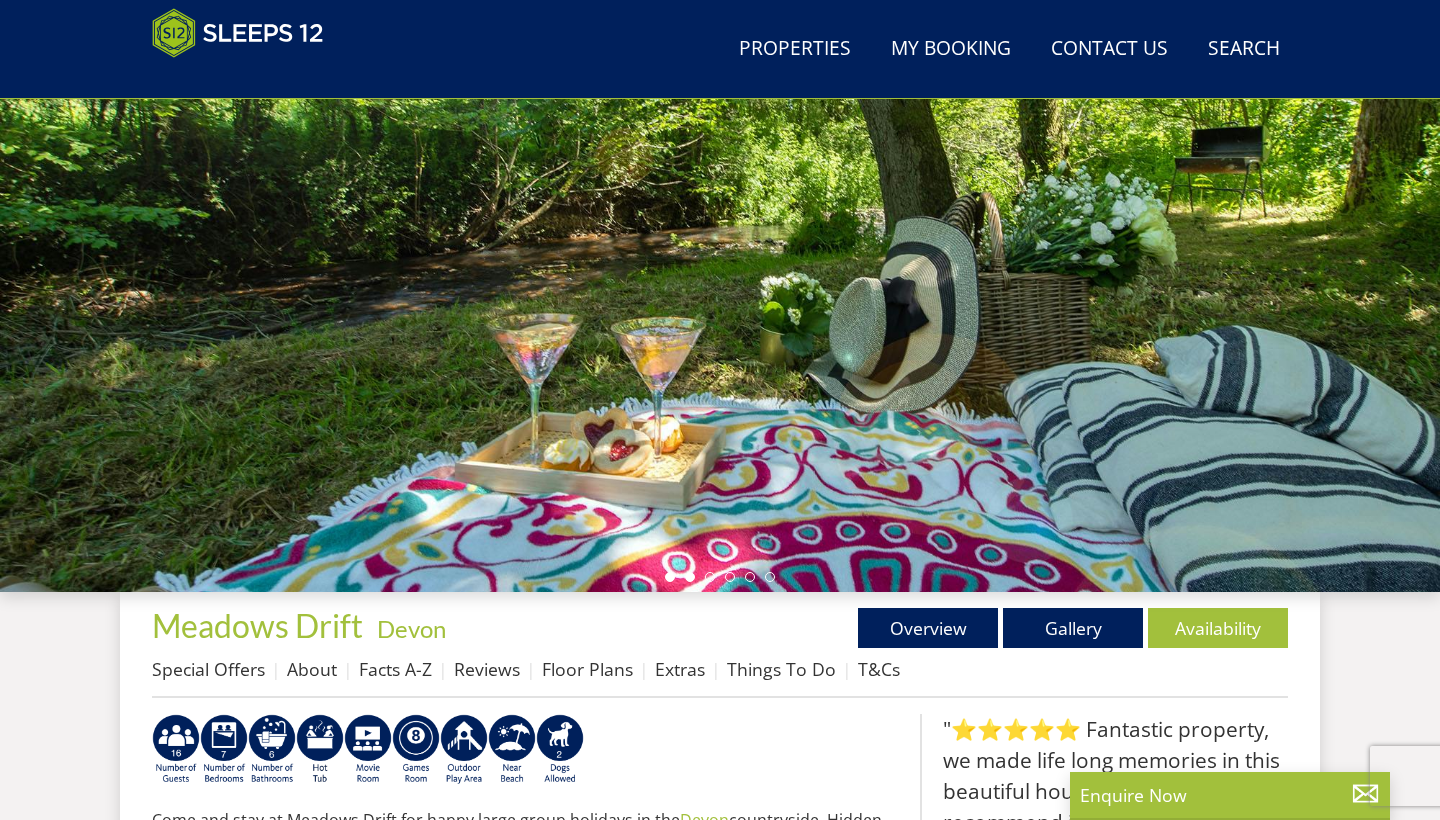click at bounding box center [690, 577] 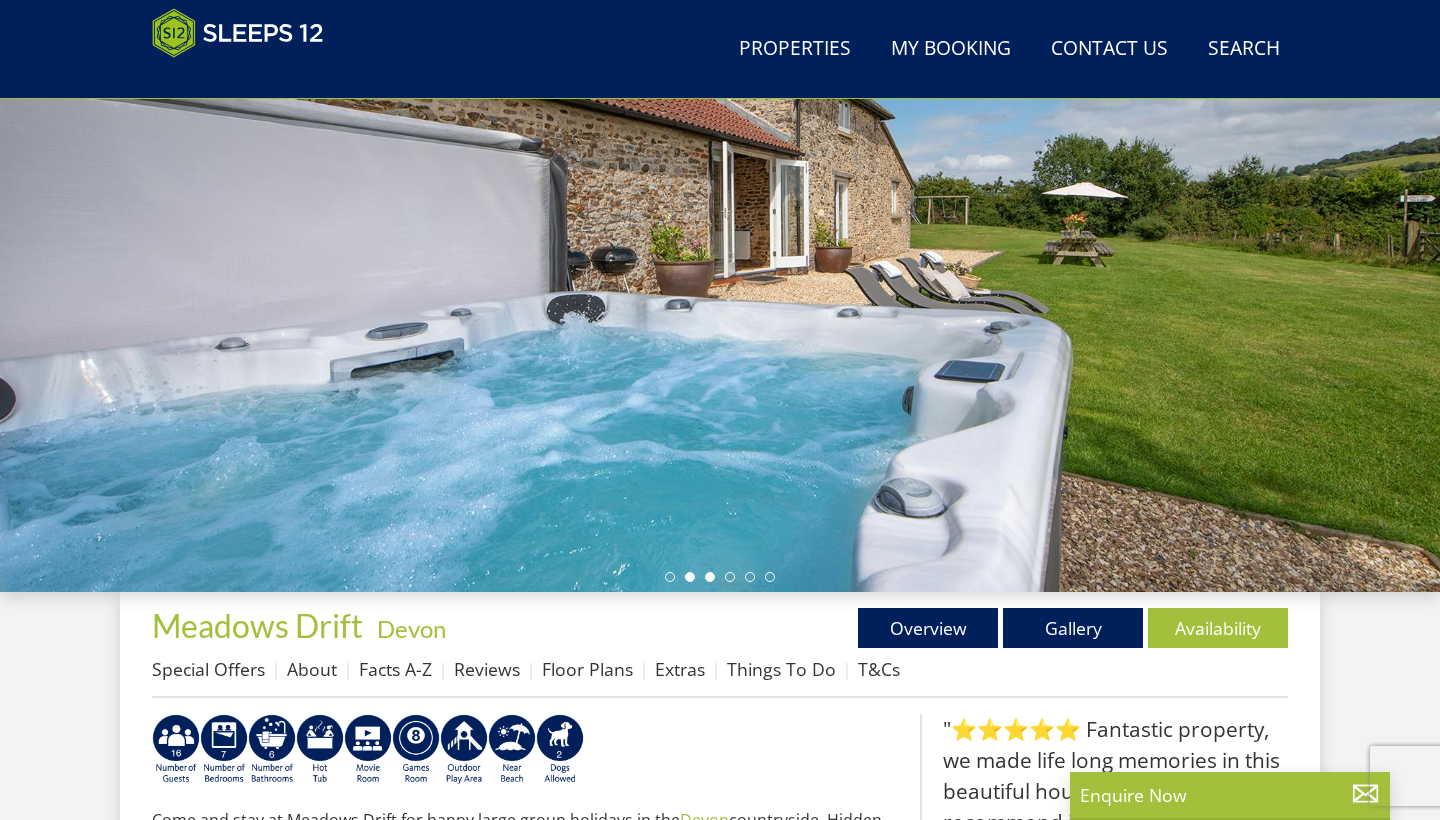 click at bounding box center (710, 577) 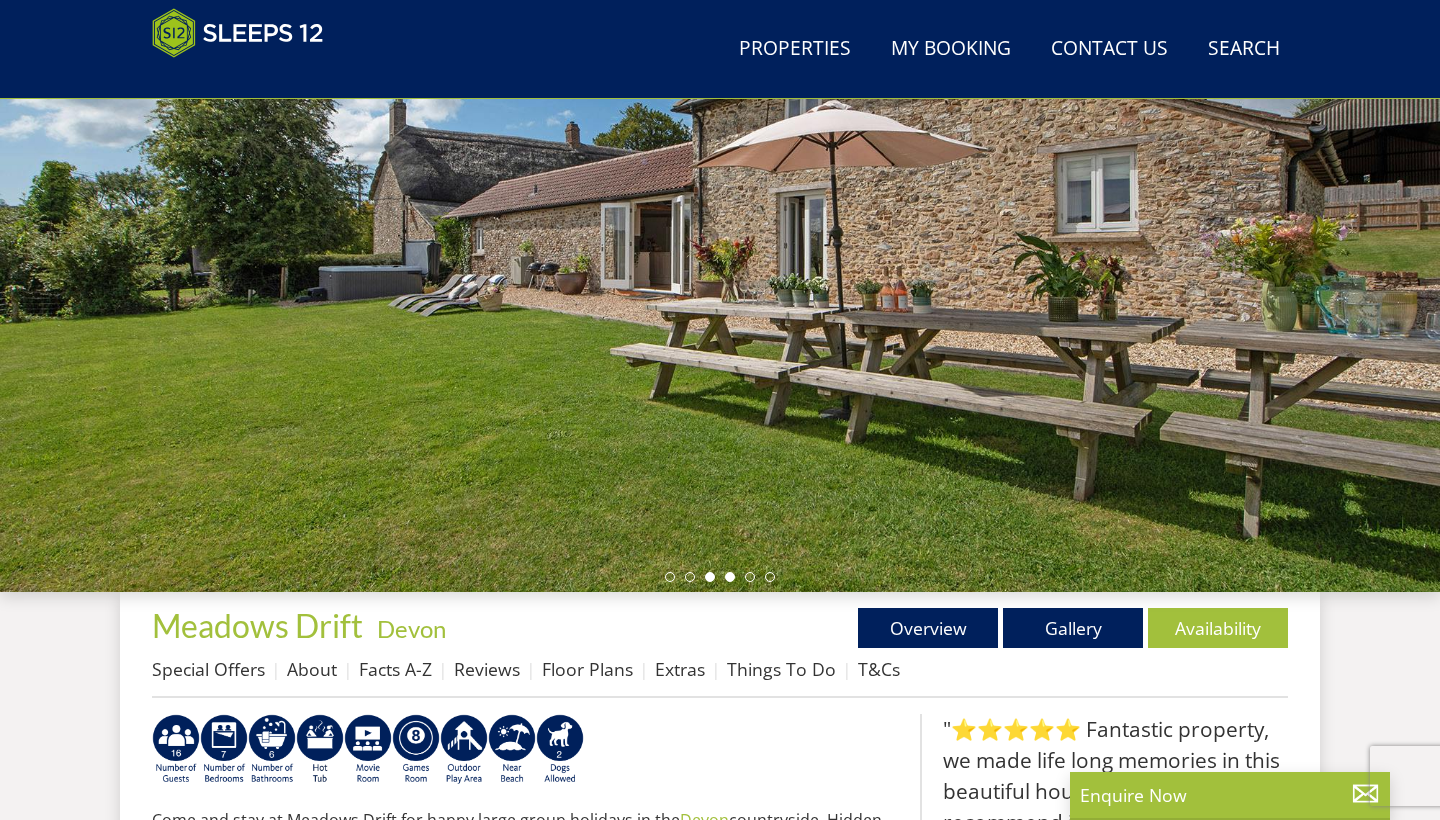 click at bounding box center (730, 577) 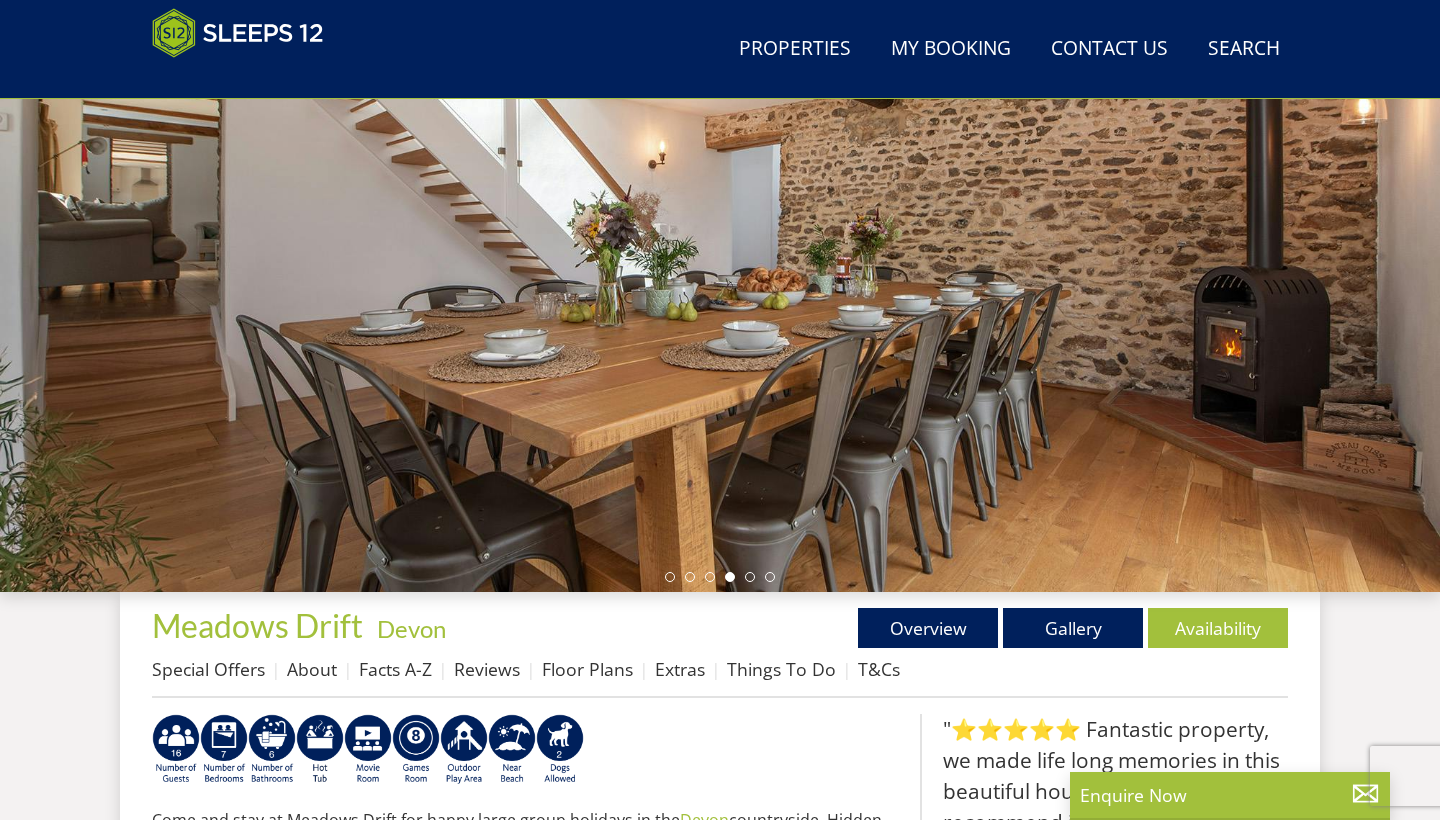 click at bounding box center [720, 577] 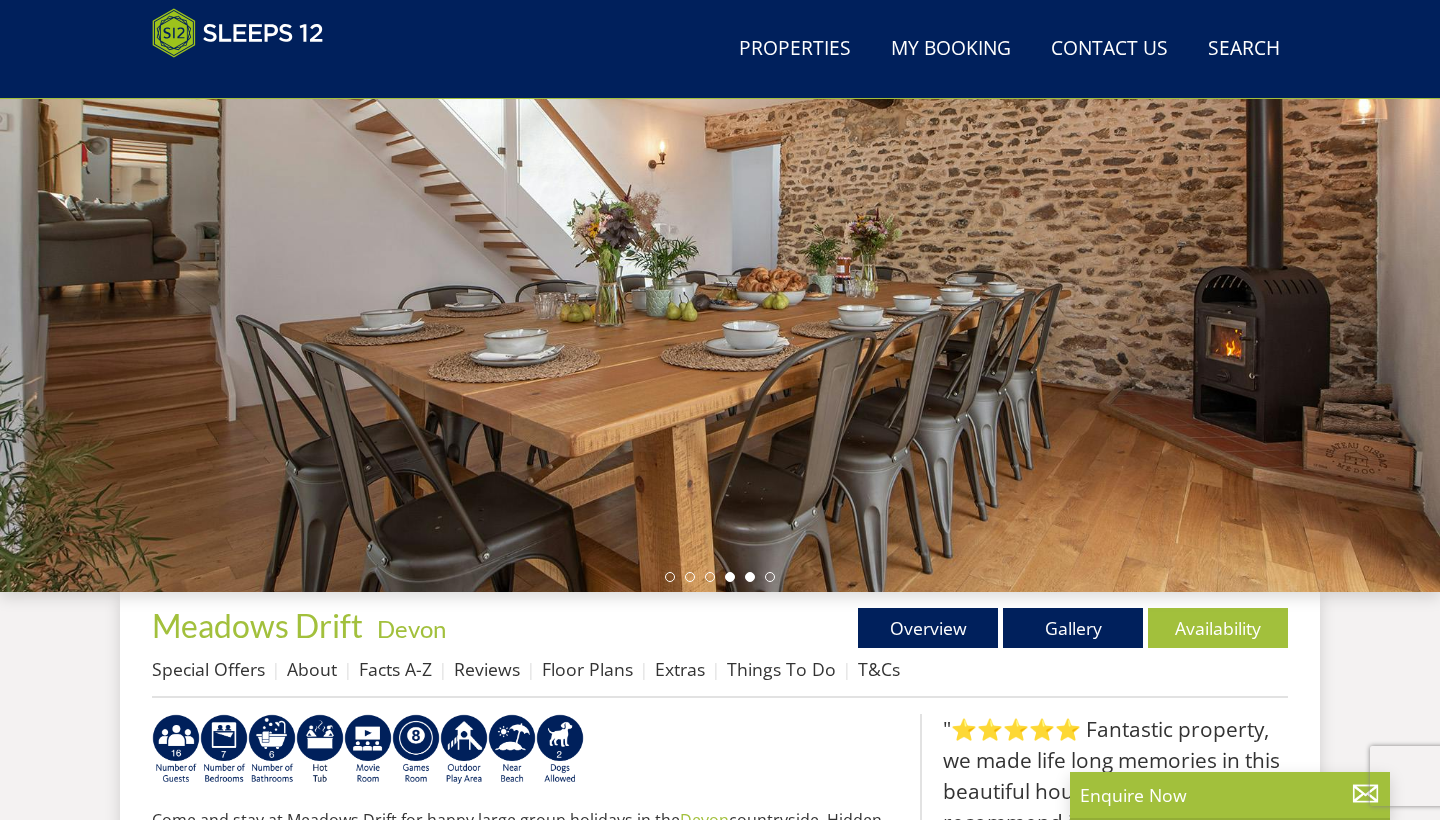 click at bounding box center [750, 577] 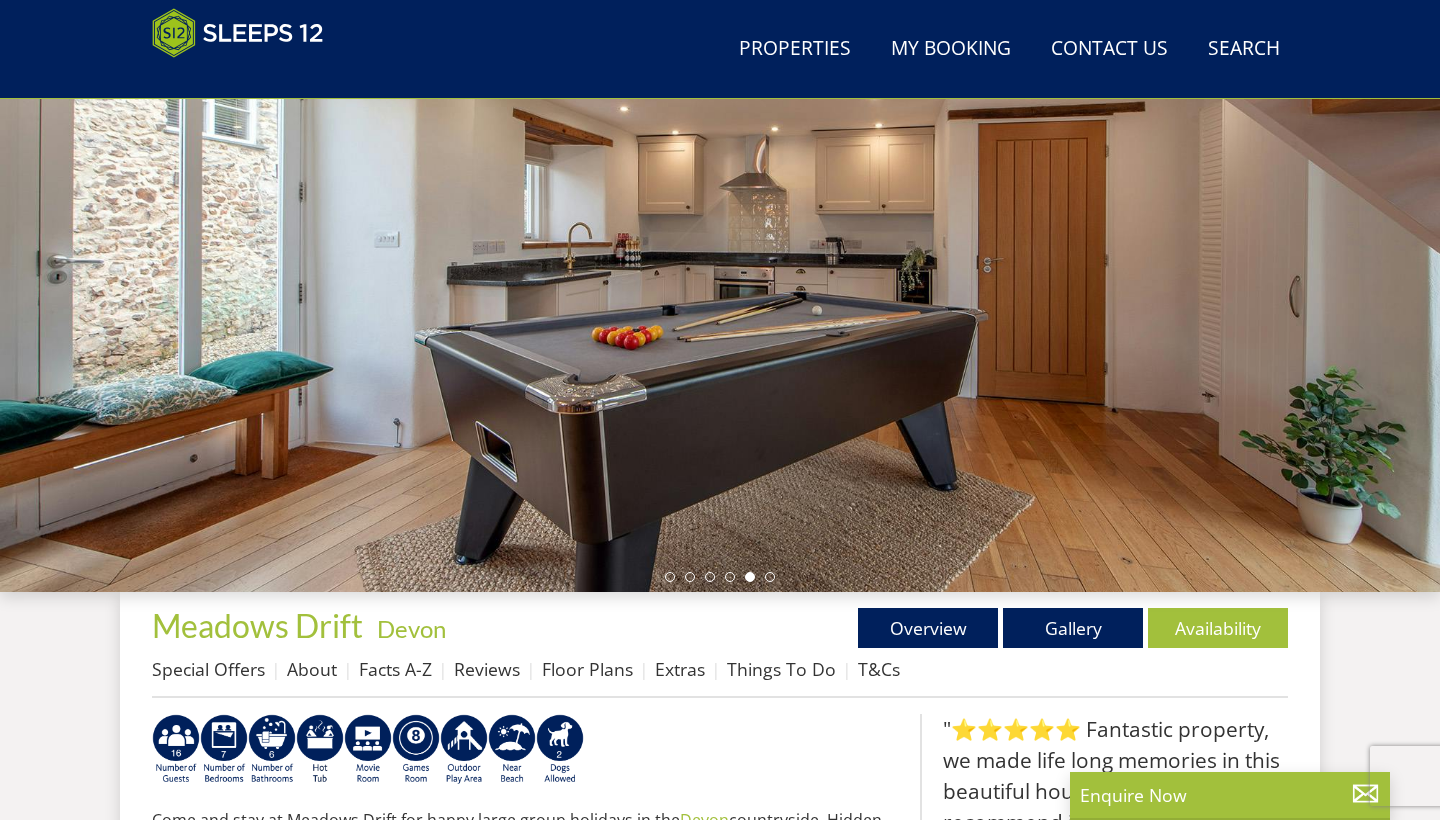 click at bounding box center (720, 242) 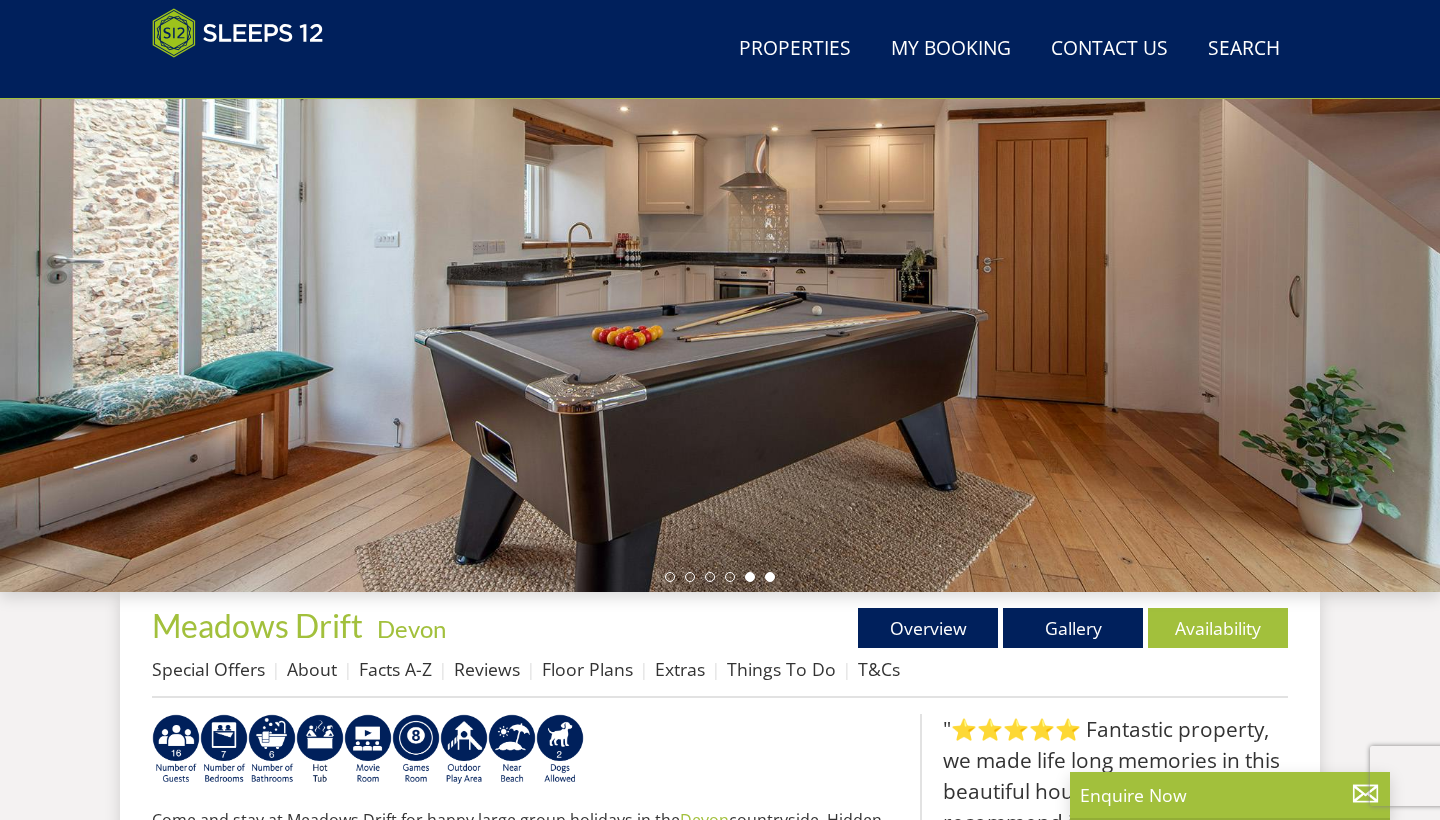 click at bounding box center [770, 577] 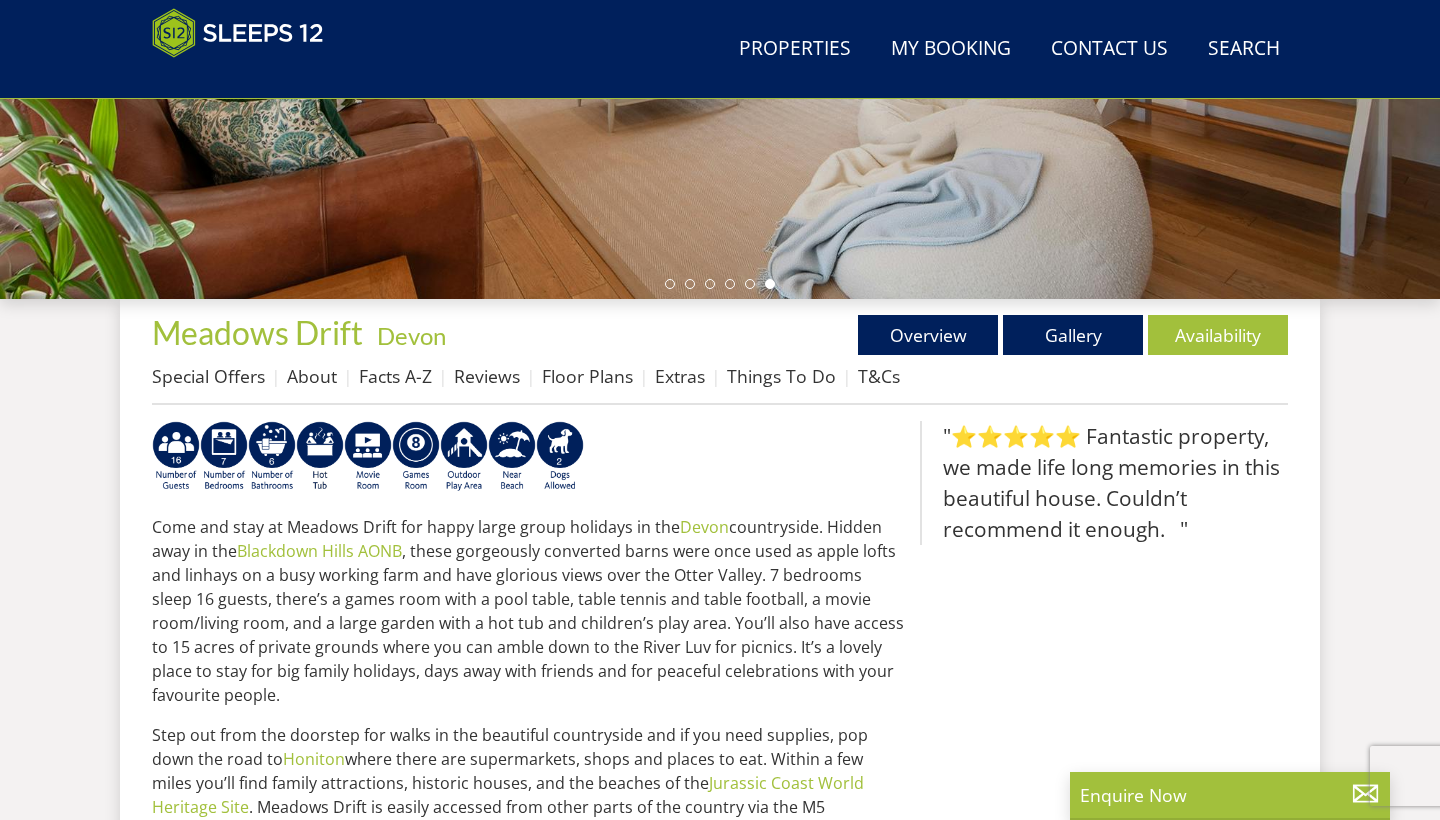 scroll, scrollTop: 546, scrollLeft: 0, axis: vertical 